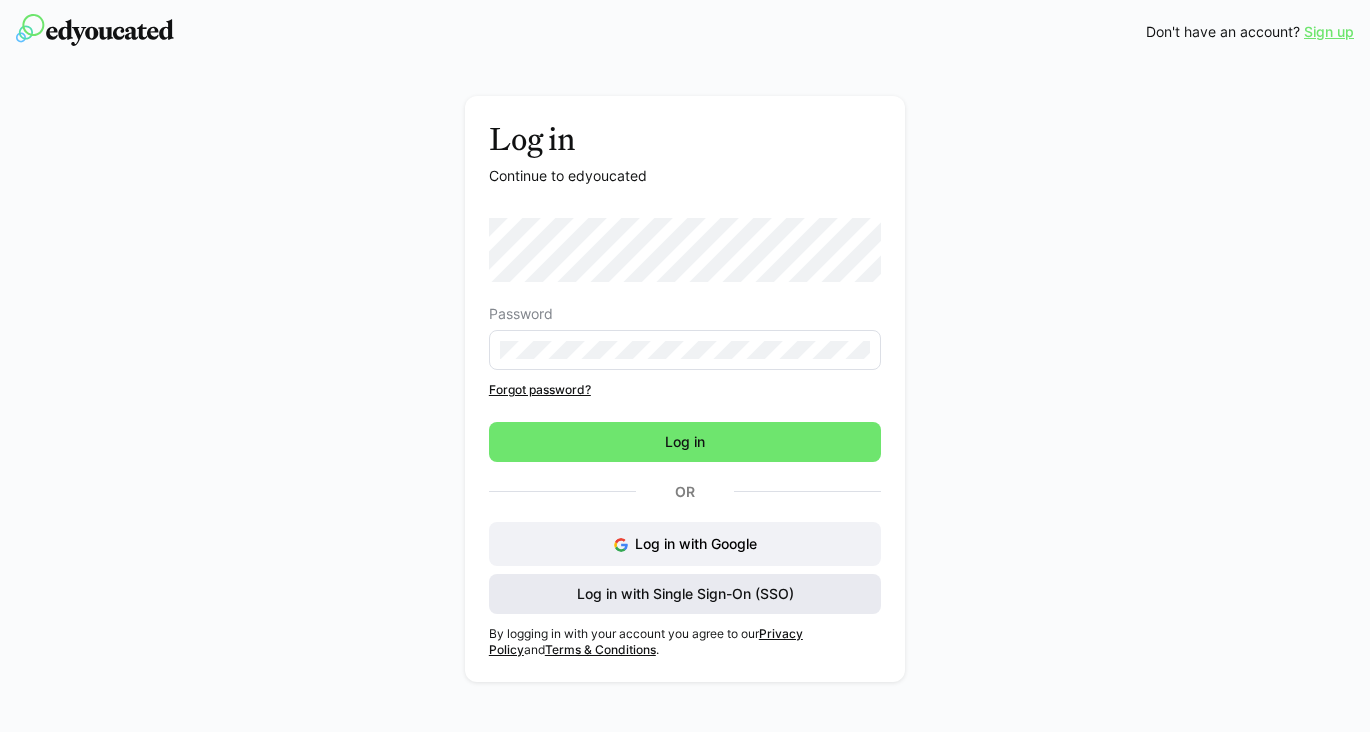 scroll, scrollTop: 0, scrollLeft: 0, axis: both 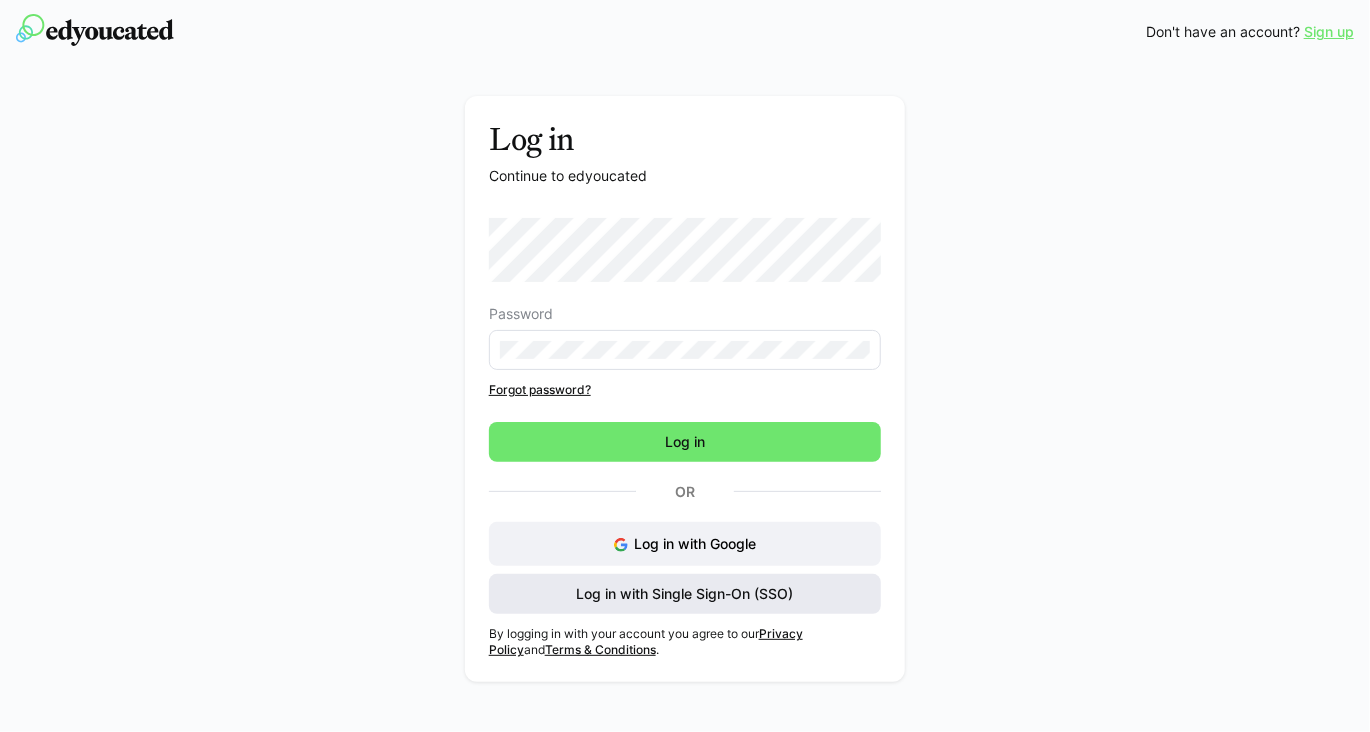 click on "Log in with Single Sign-On (SSO)" 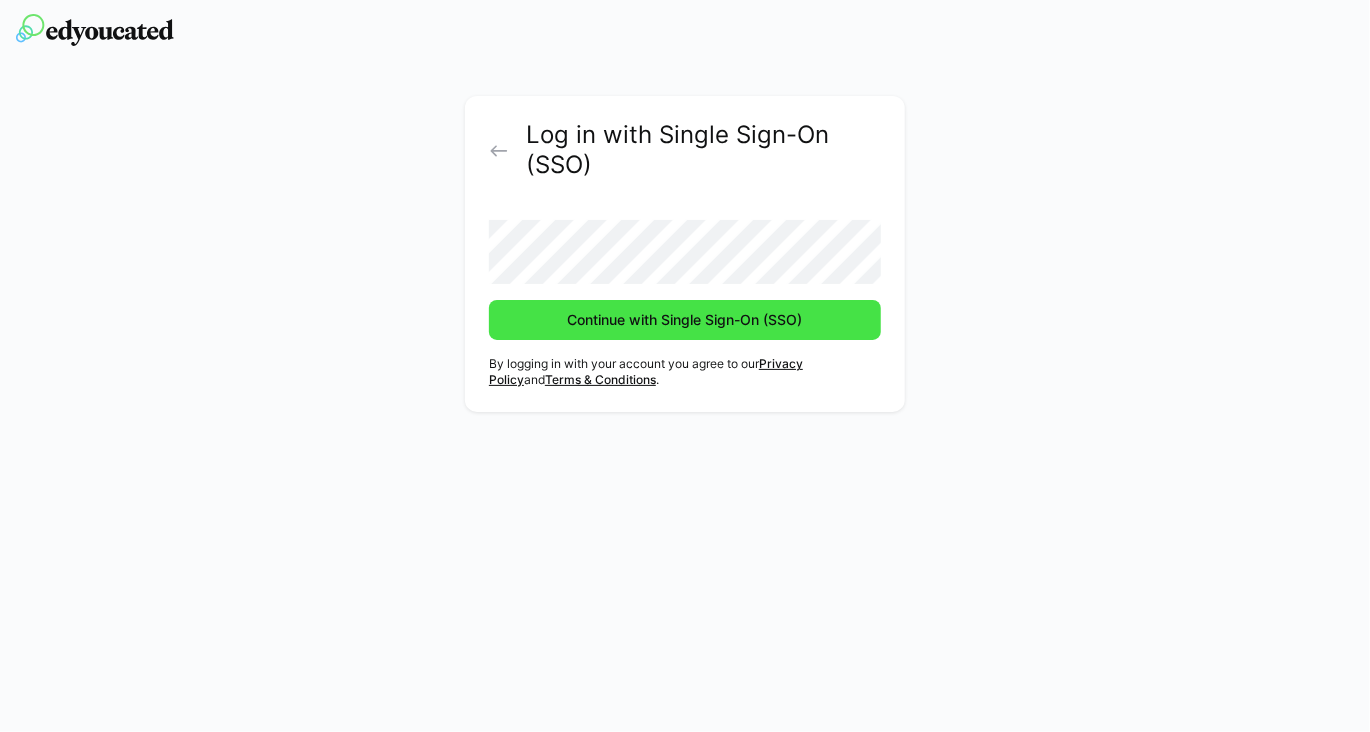 click on "Continue with Single Sign-On (SSO)" 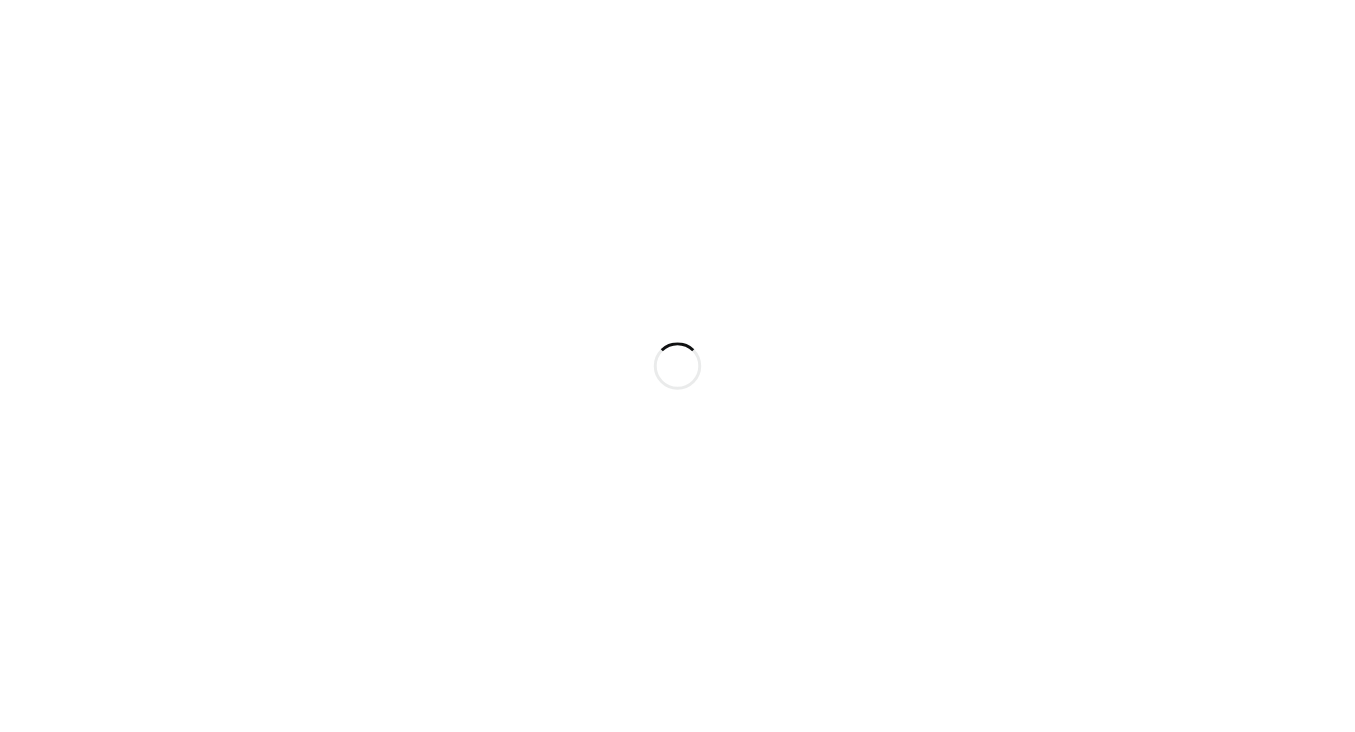 scroll, scrollTop: 0, scrollLeft: 0, axis: both 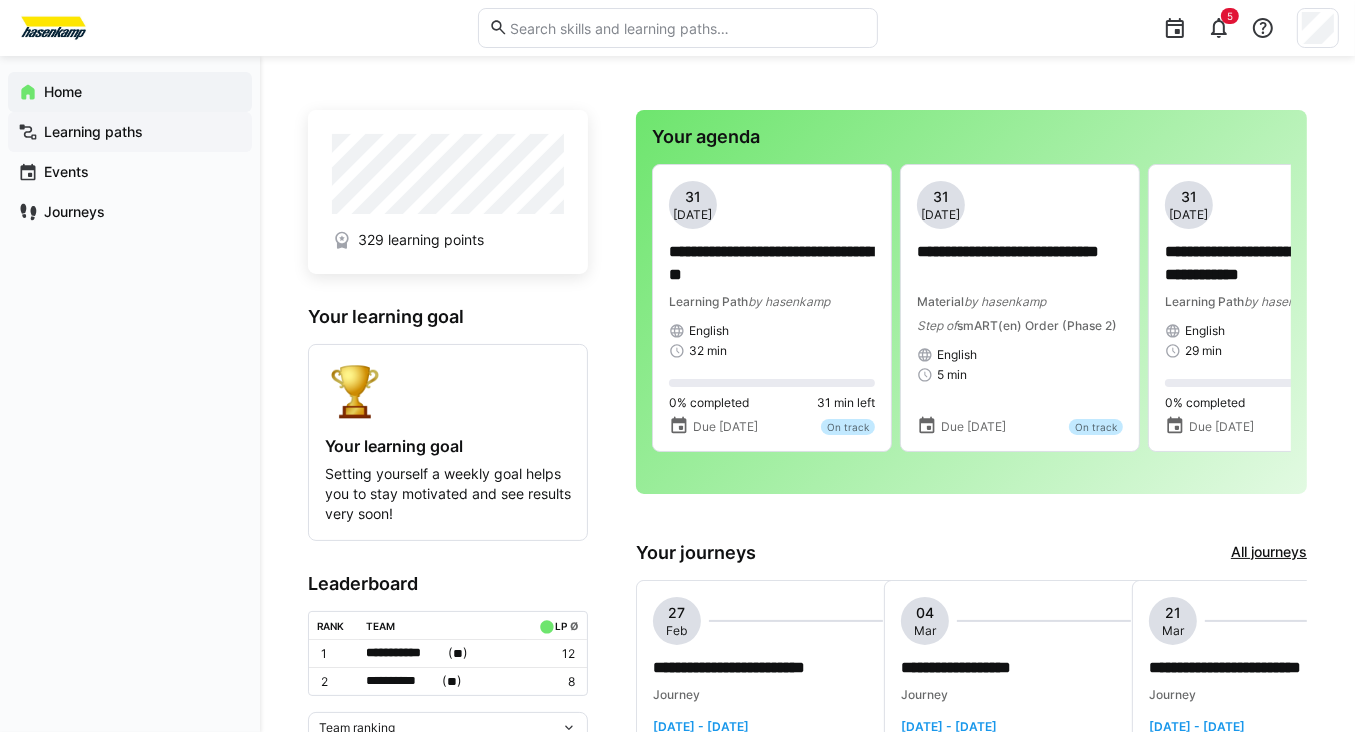 click on "Learning paths" 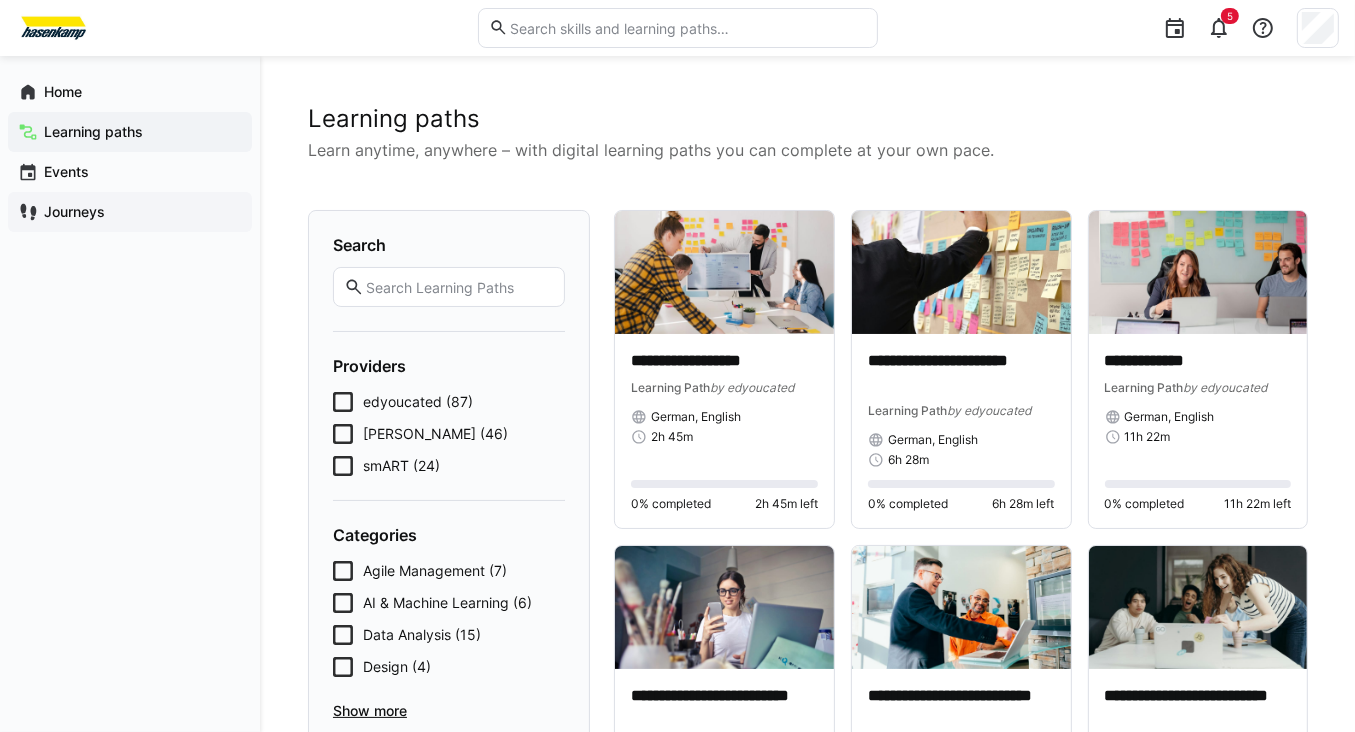 click on "Journeys" 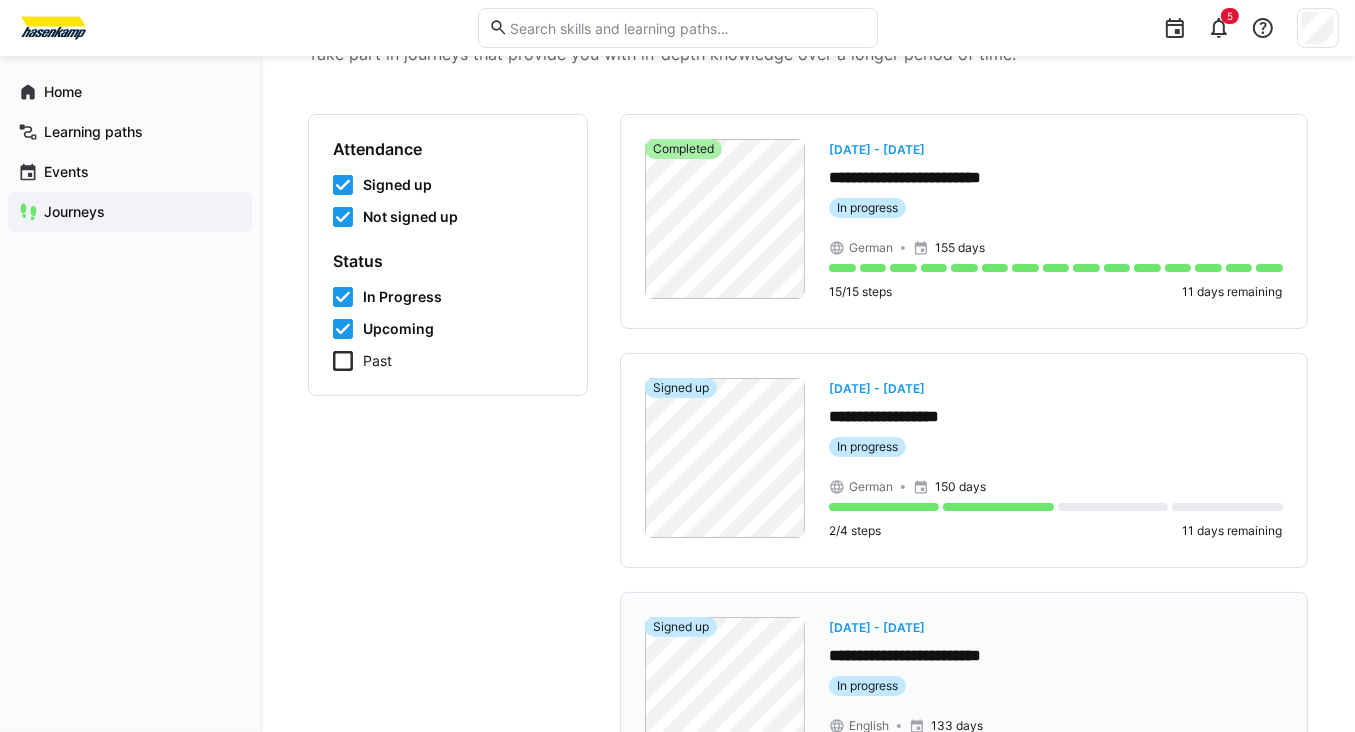scroll, scrollTop: 0, scrollLeft: 0, axis: both 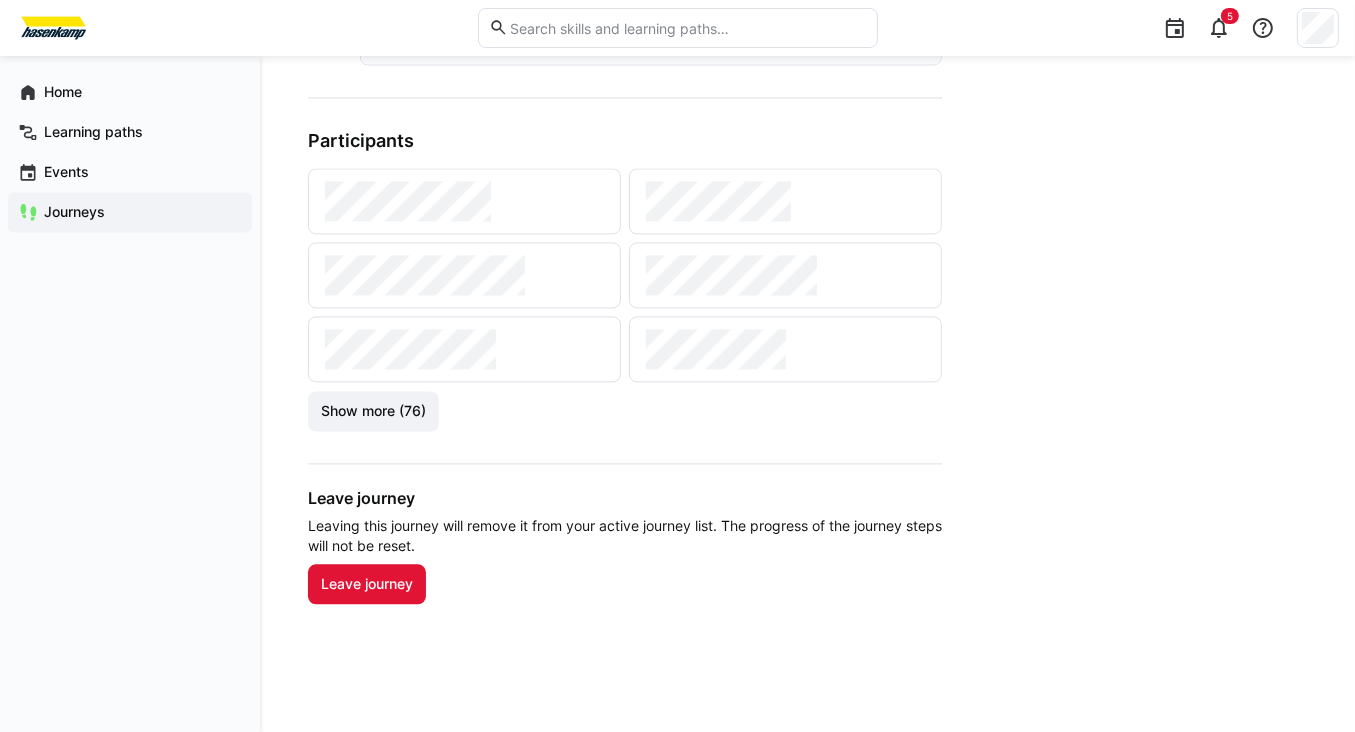 click on "Journeys" 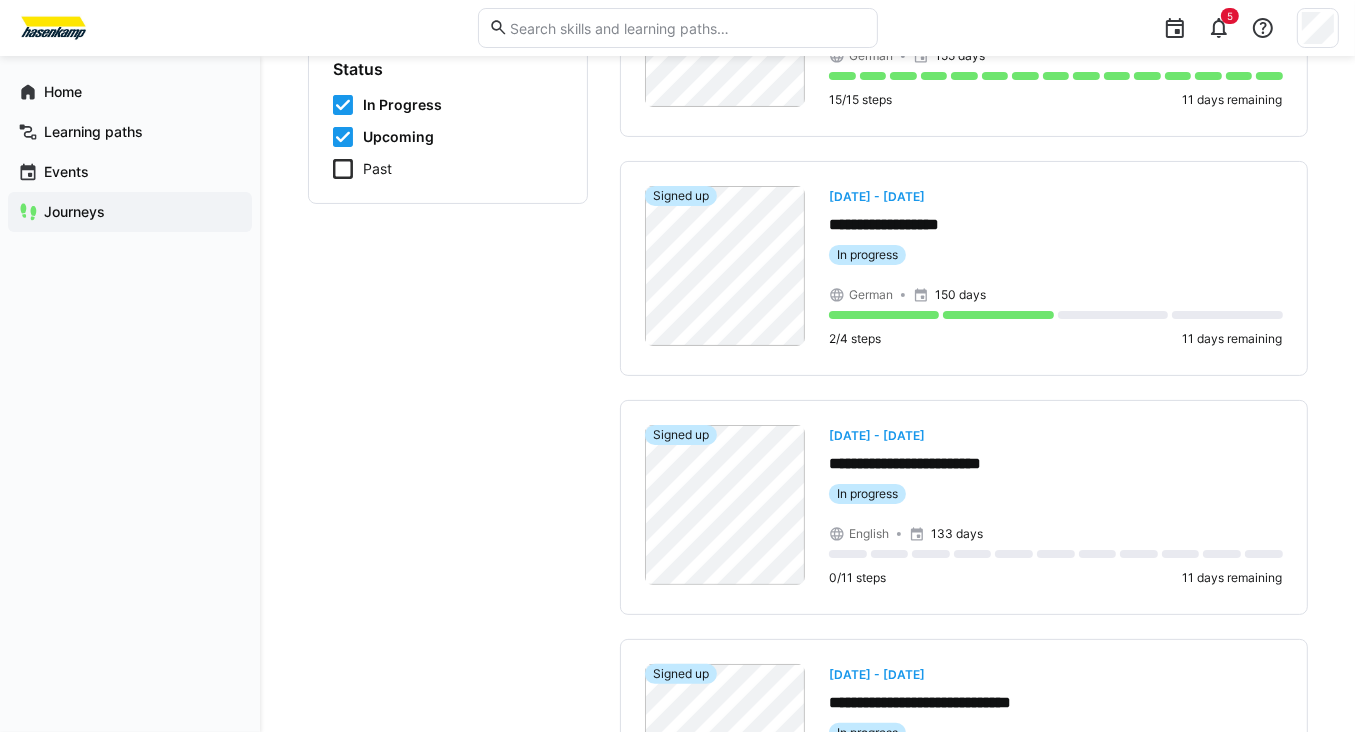 scroll, scrollTop: 328, scrollLeft: 0, axis: vertical 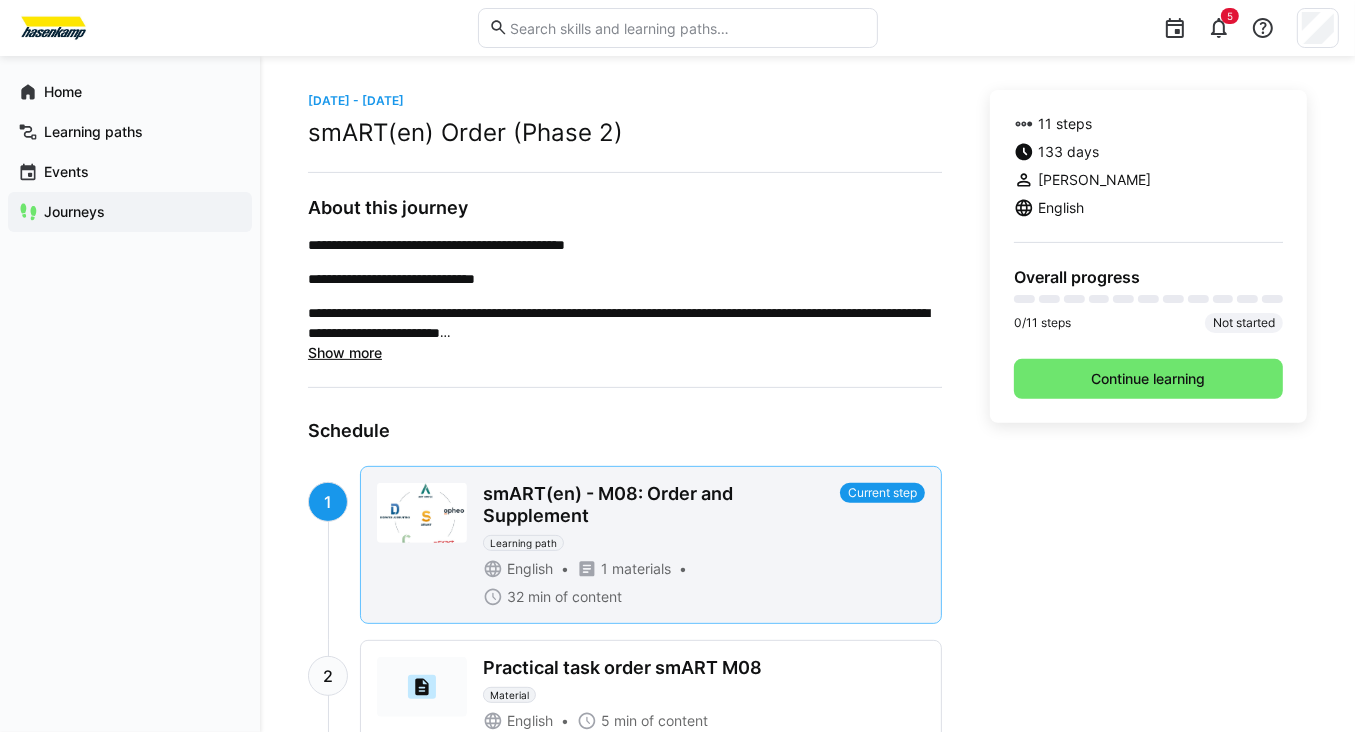 click on "smART(en) - M08: Order and Supplement  Learning path" at bounding box center (657, 517) 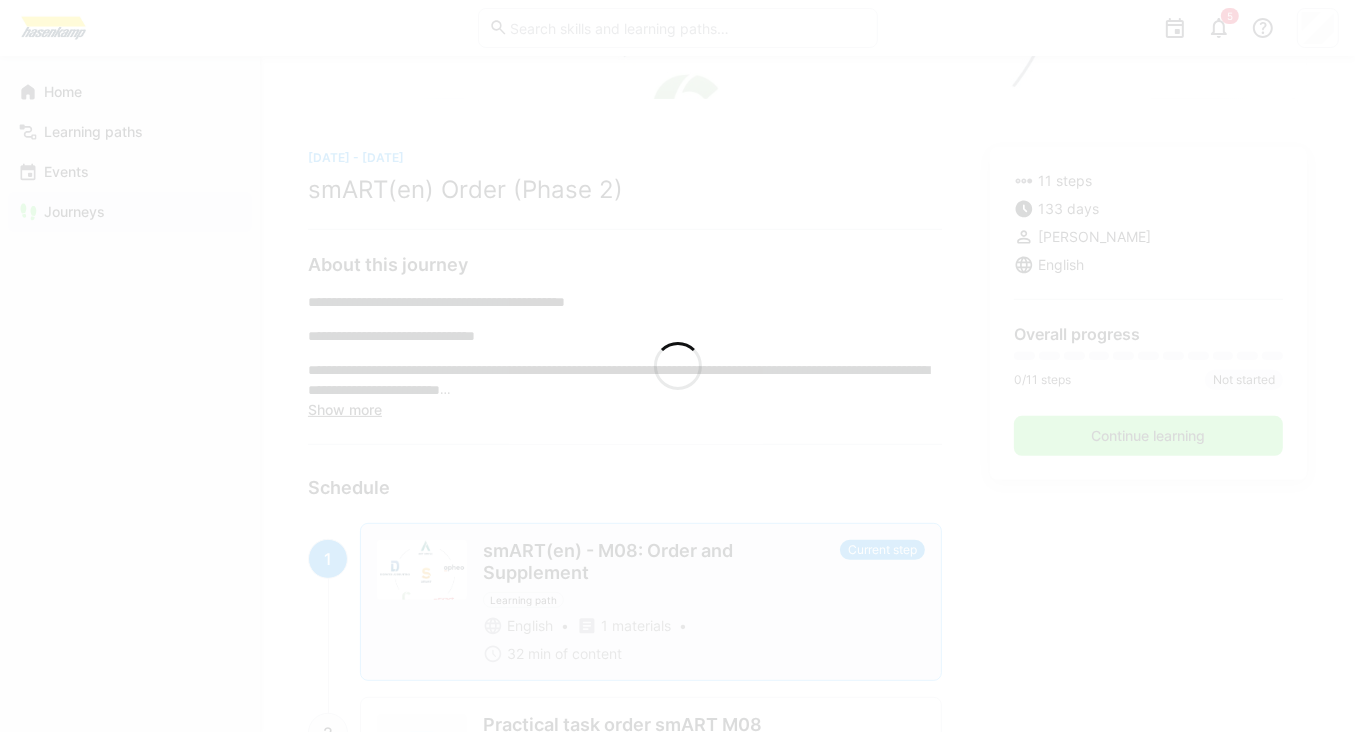 scroll, scrollTop: 557, scrollLeft: 0, axis: vertical 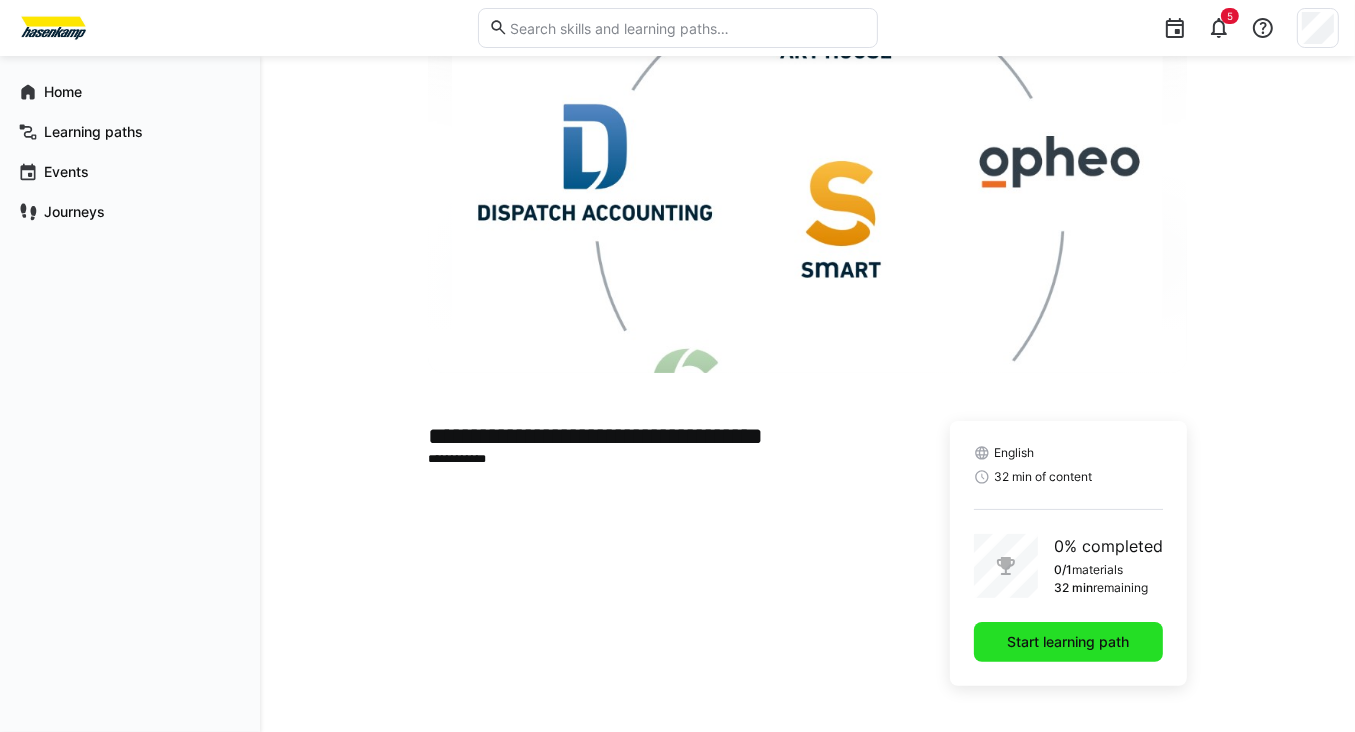 click on "Start learning path" 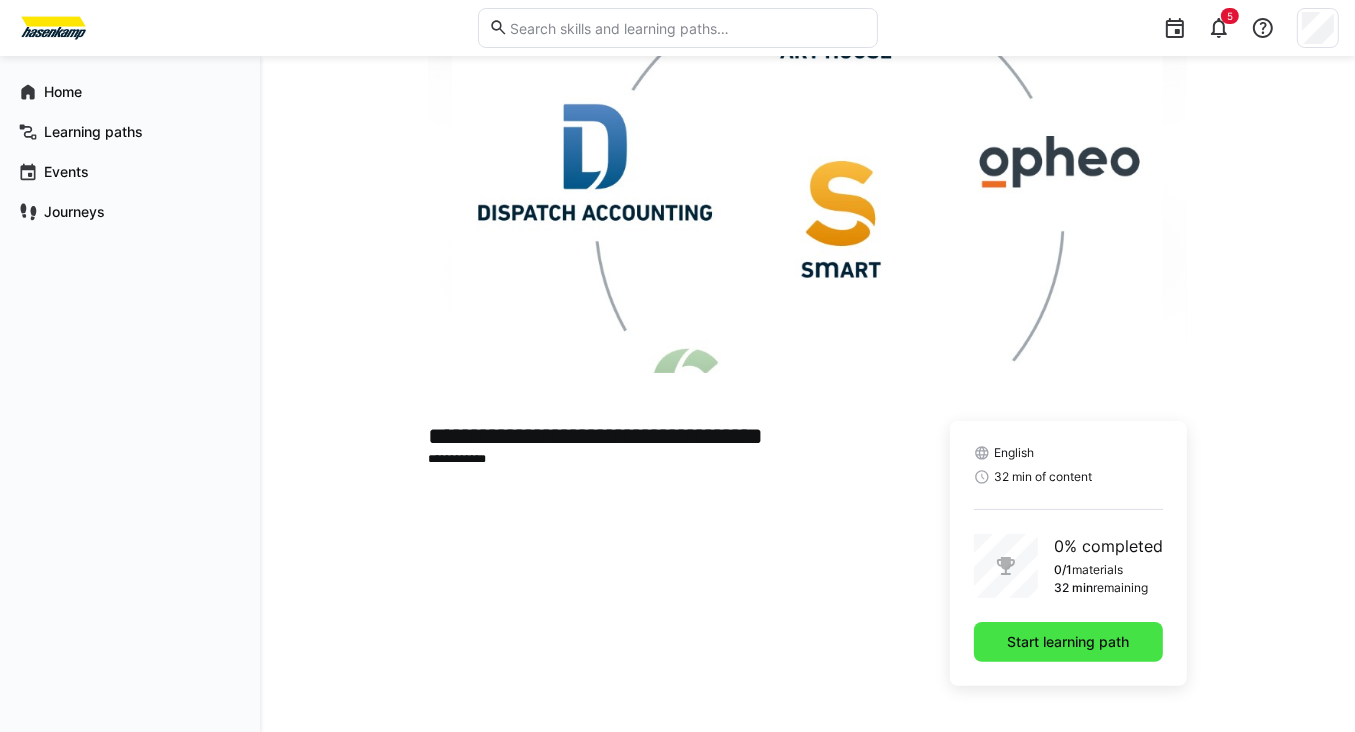 scroll, scrollTop: 0, scrollLeft: 0, axis: both 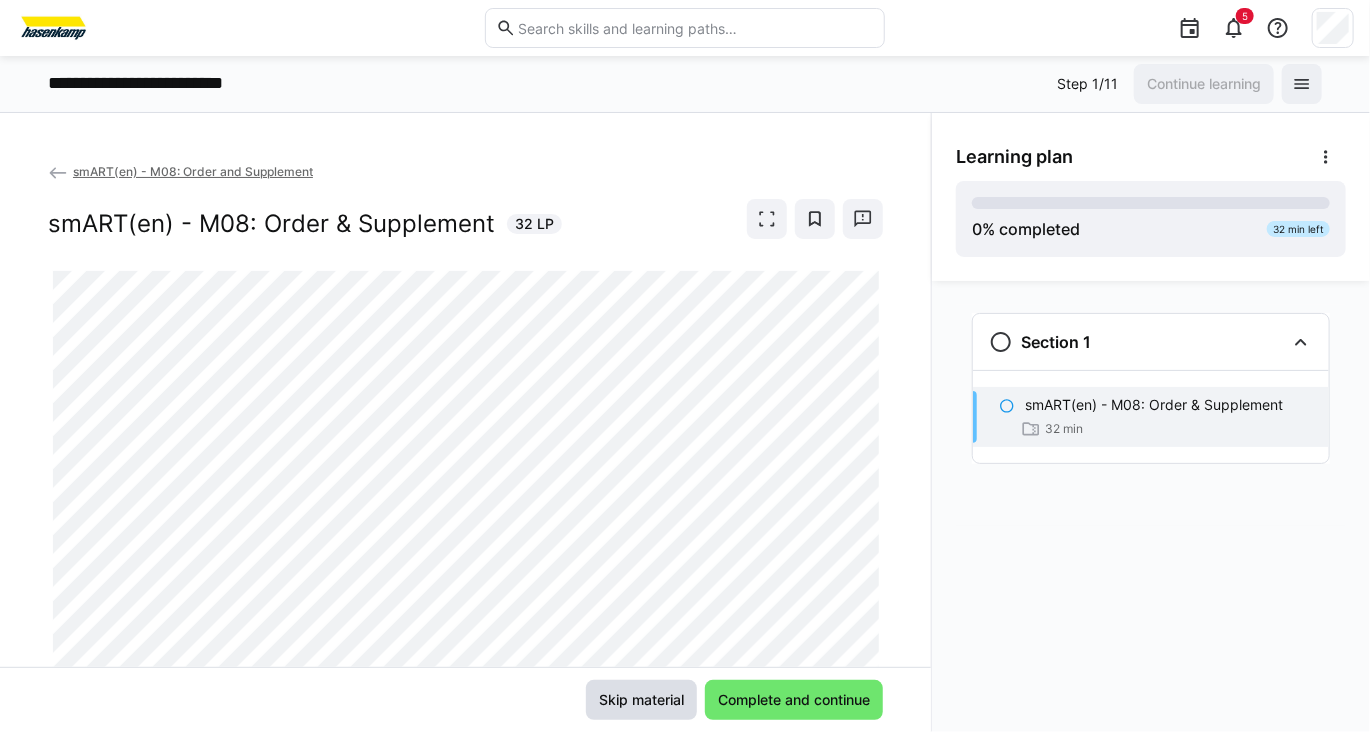 click on "Skip material" 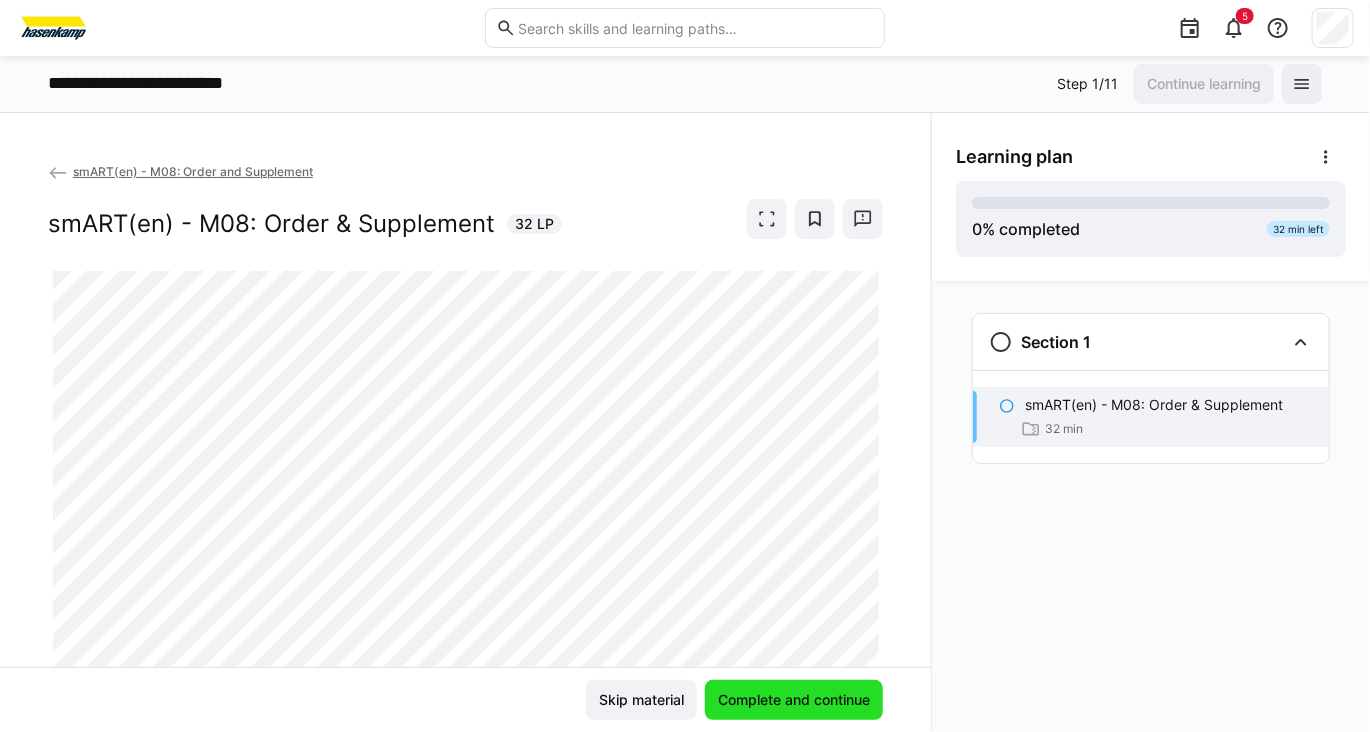 click on "Complete and continue" 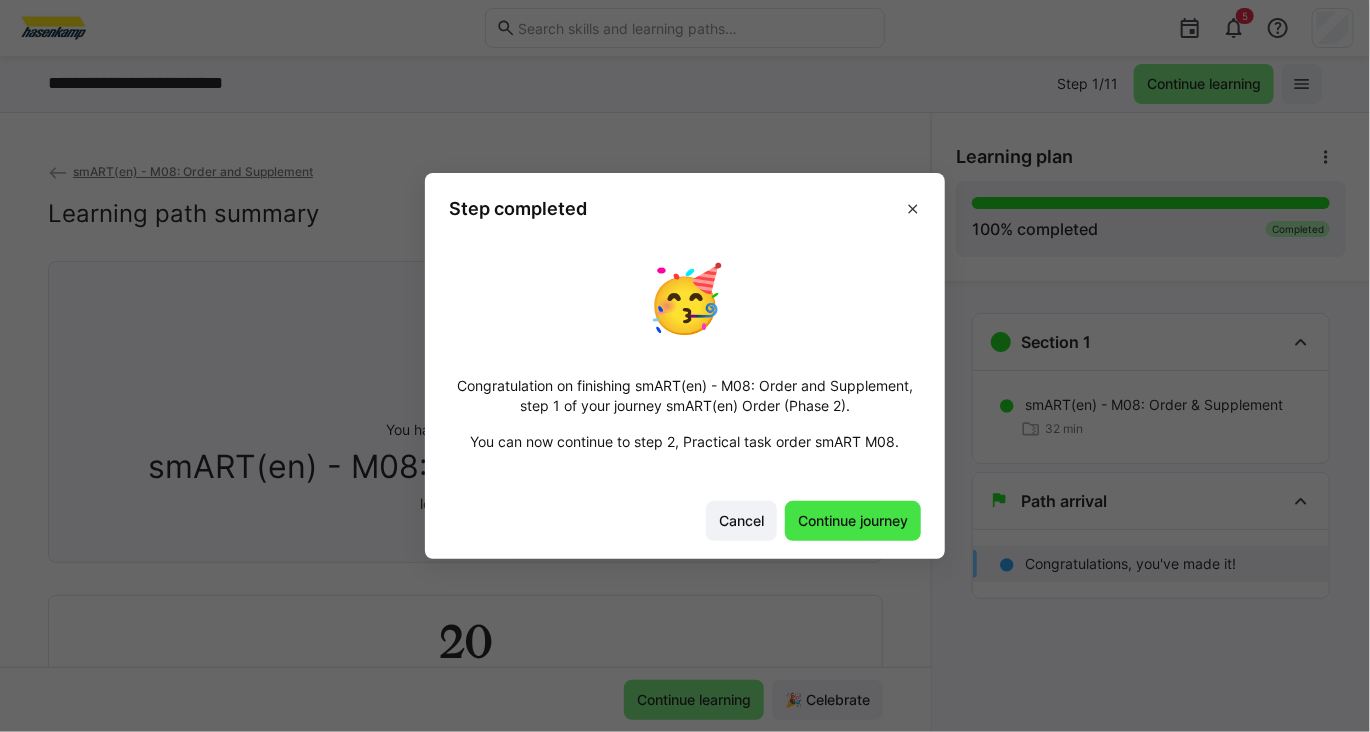 click on "Continue journey" 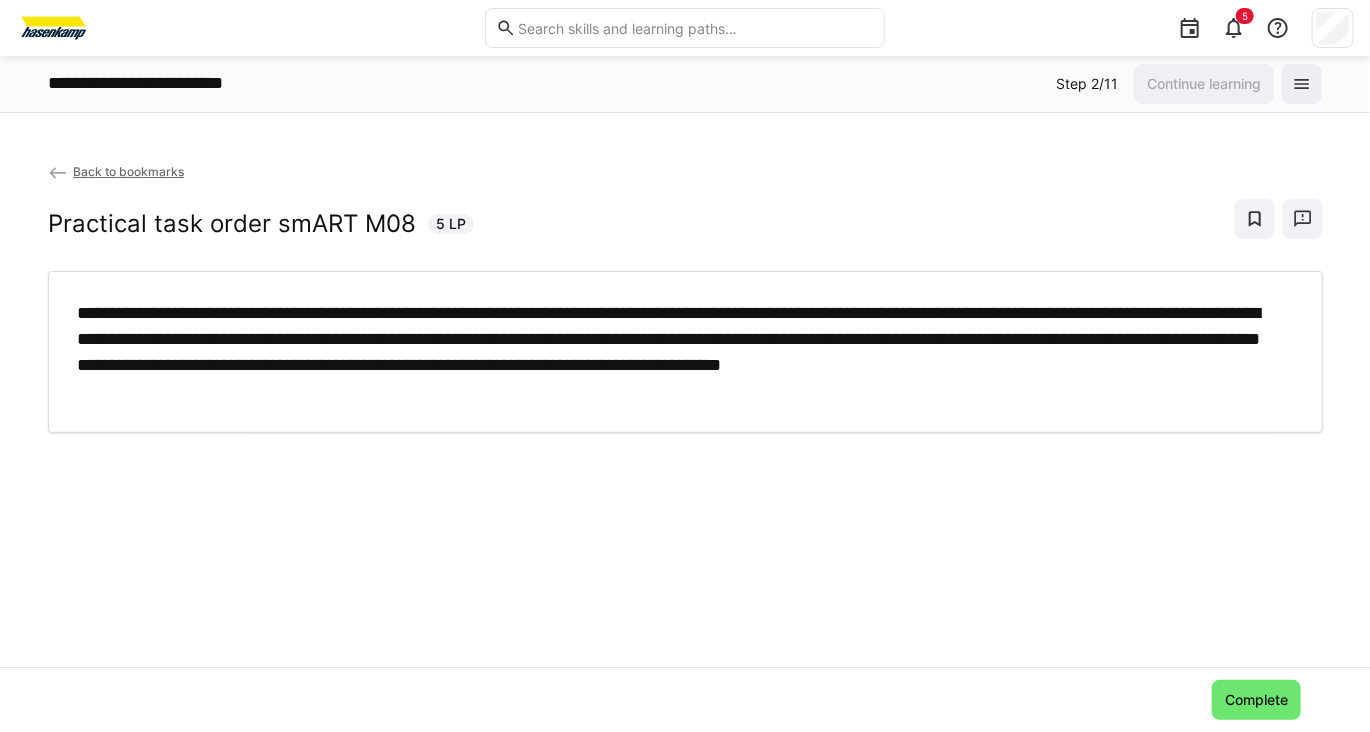 click on "Back to bookmarks" 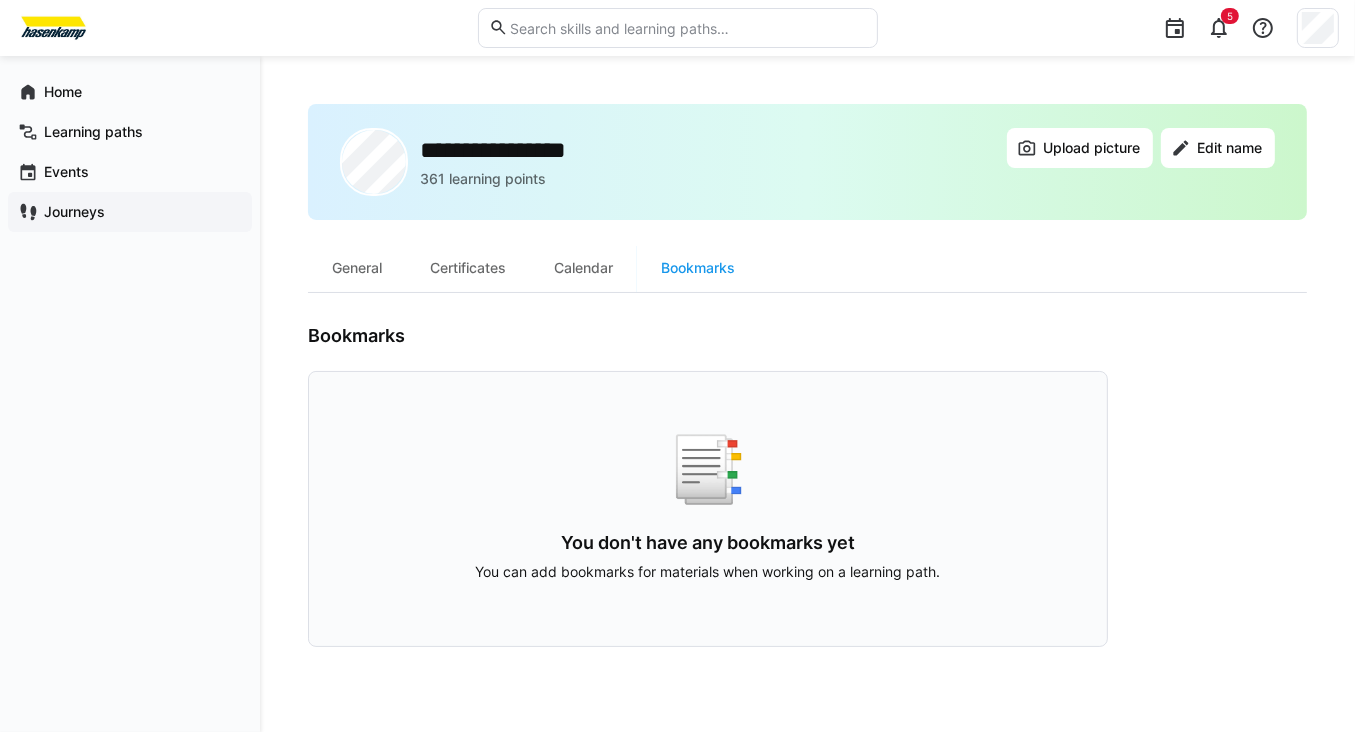 click on "Journeys" 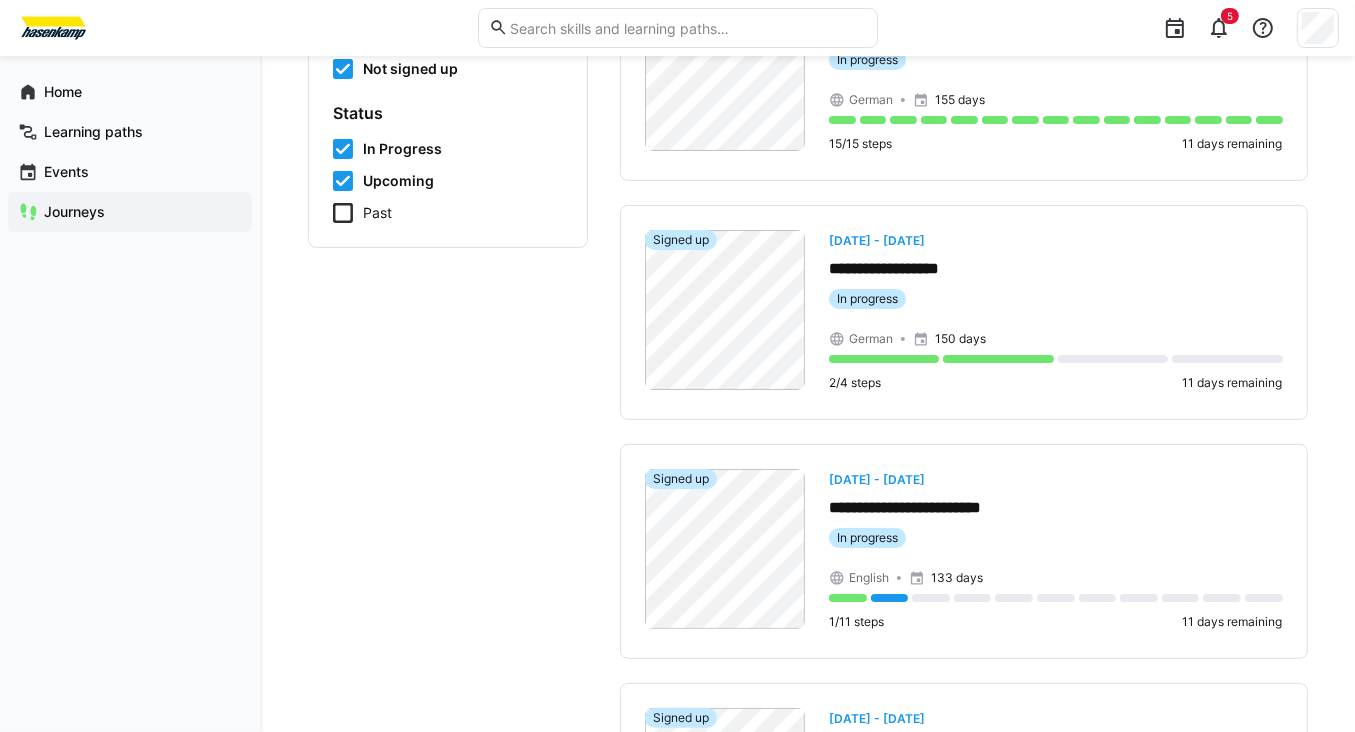scroll, scrollTop: 343, scrollLeft: 0, axis: vertical 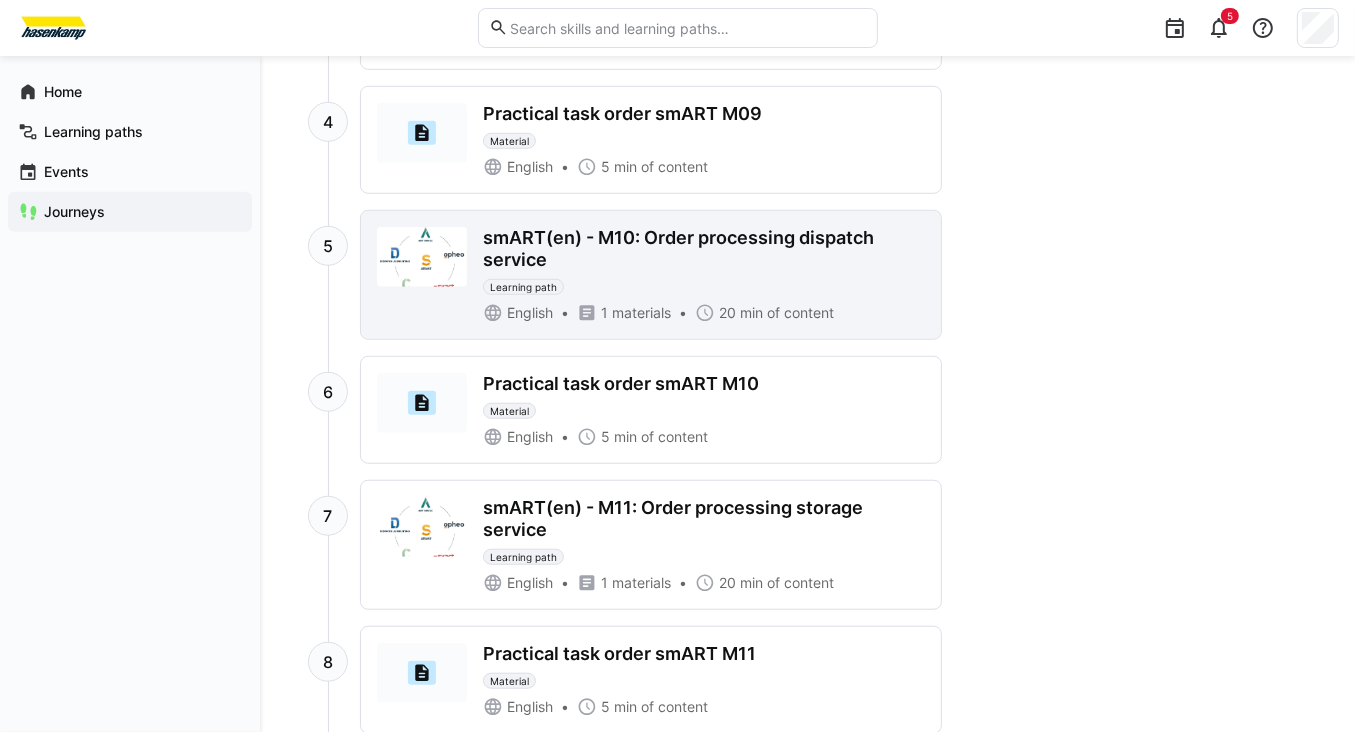 click on "smART(en) - M10: Order processing dispatch service  Learning path" at bounding box center [704, 261] 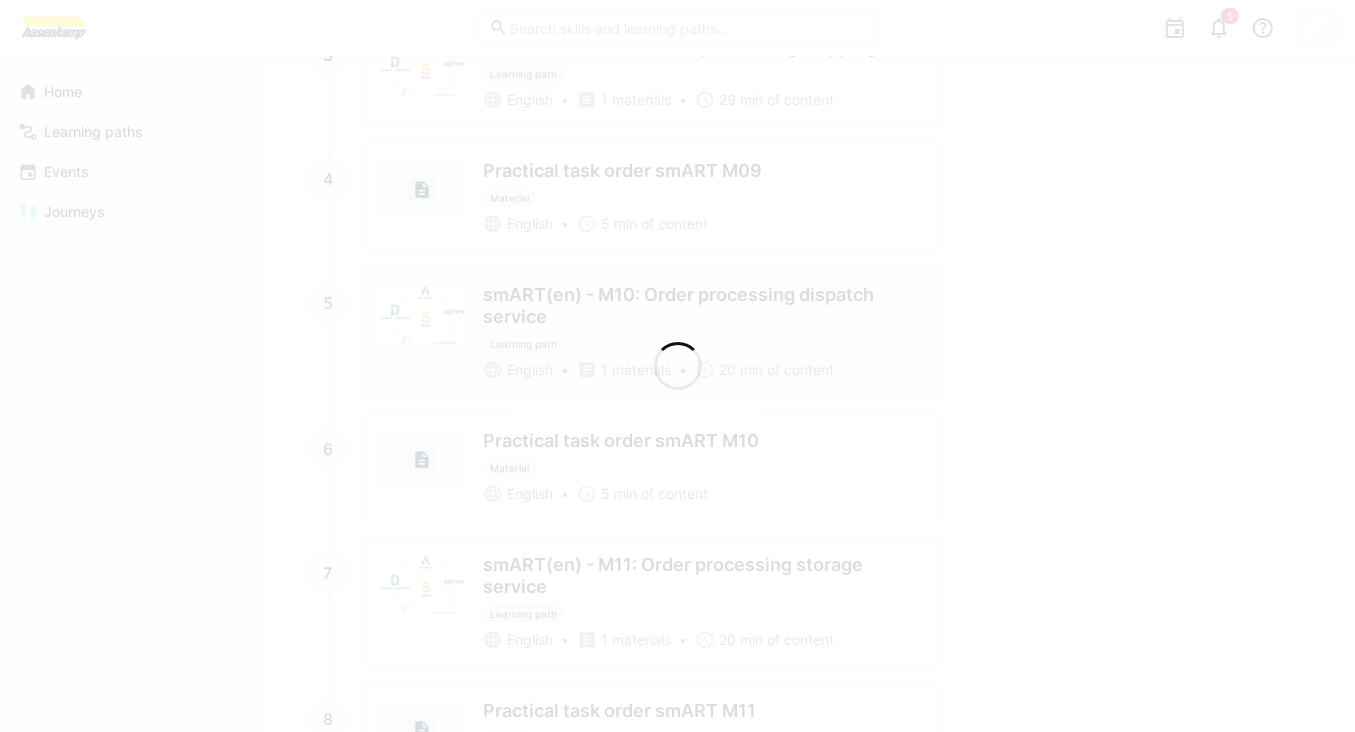 scroll, scrollTop: 1364, scrollLeft: 0, axis: vertical 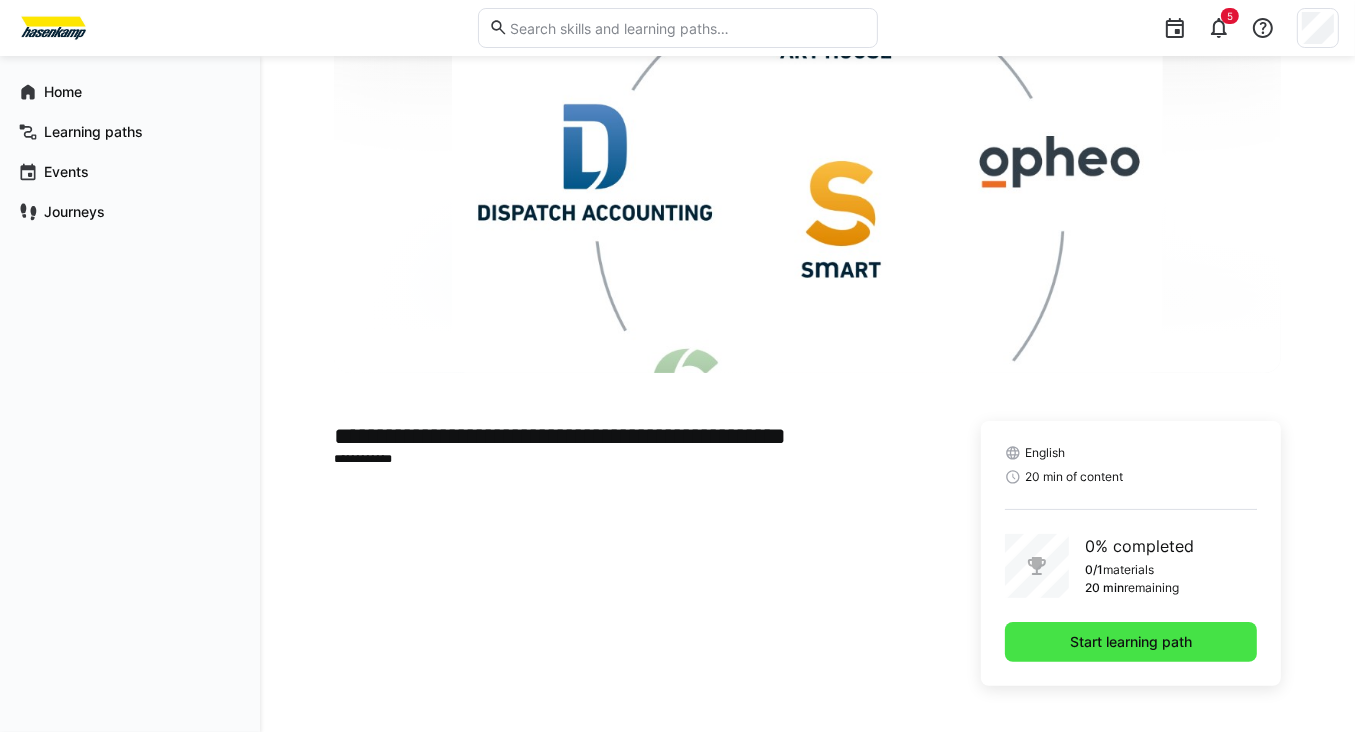 click on "Start learning path" 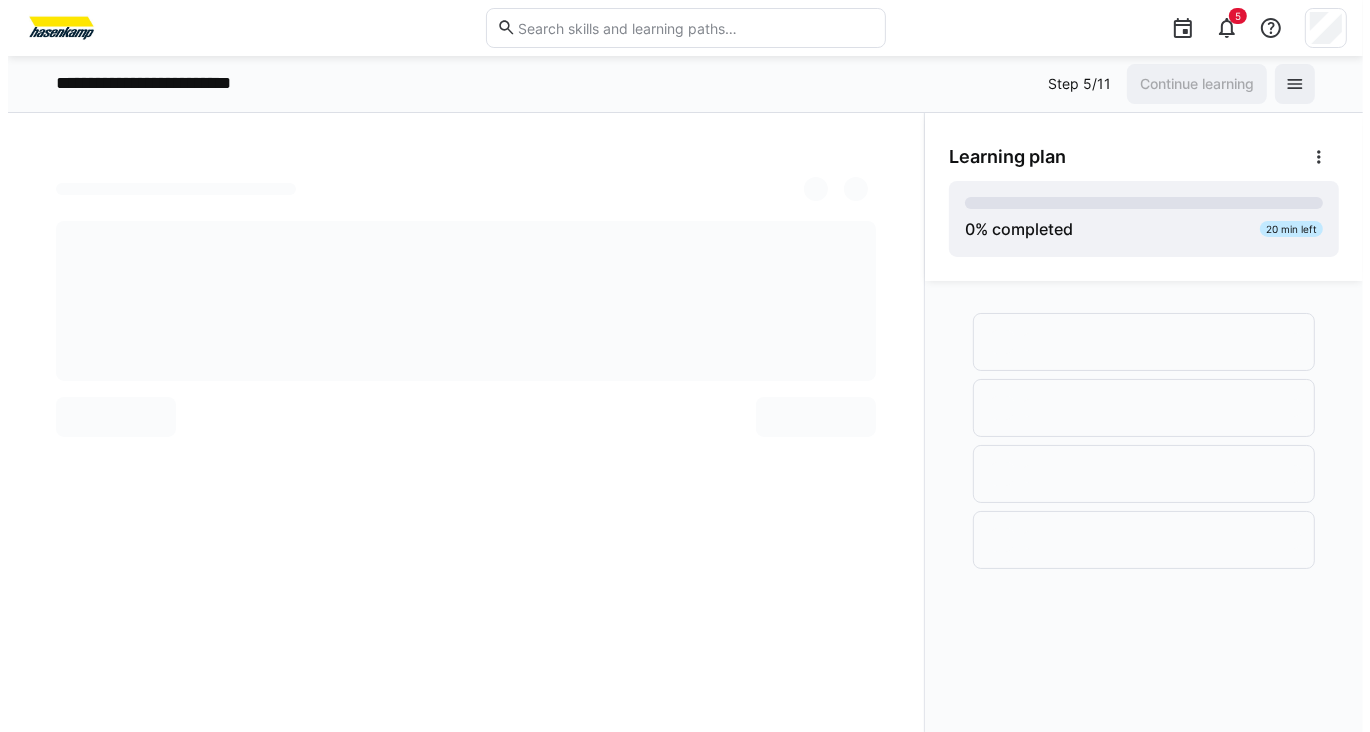 scroll, scrollTop: 0, scrollLeft: 0, axis: both 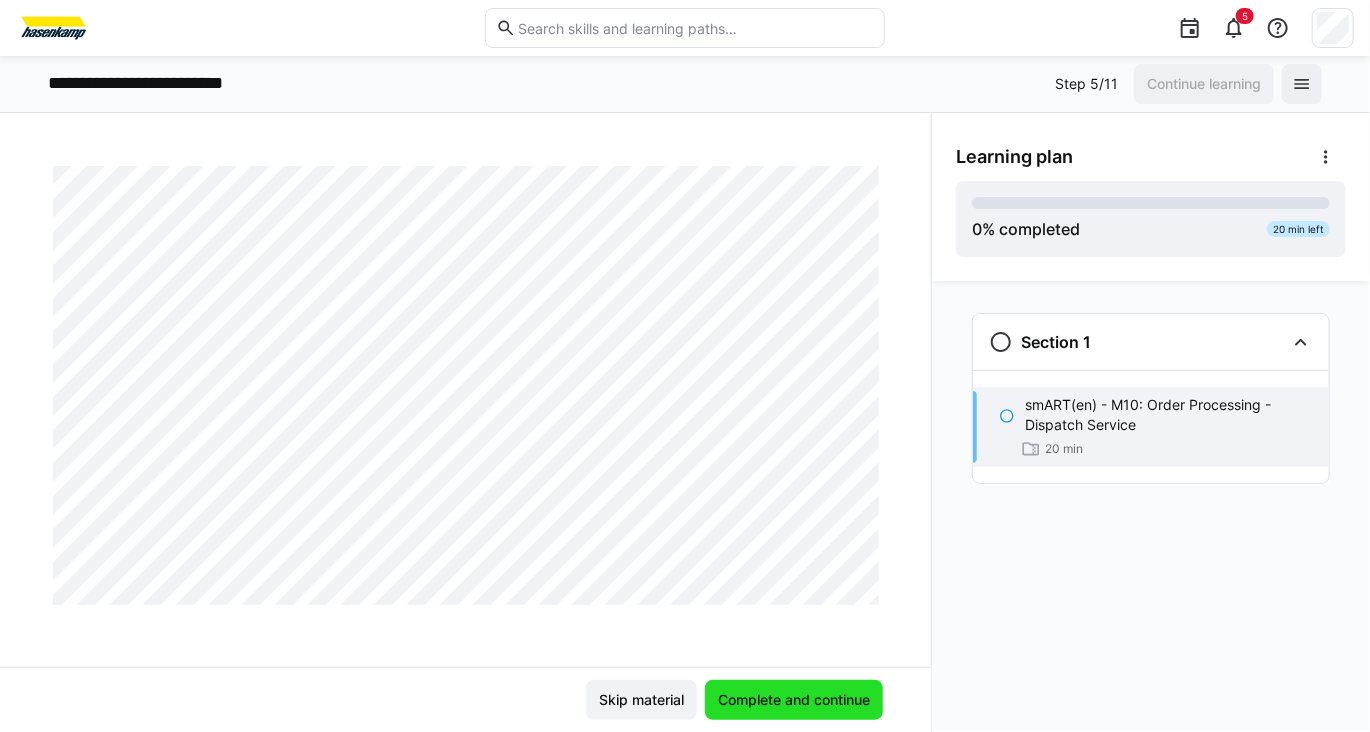 click on "Complete and continue" 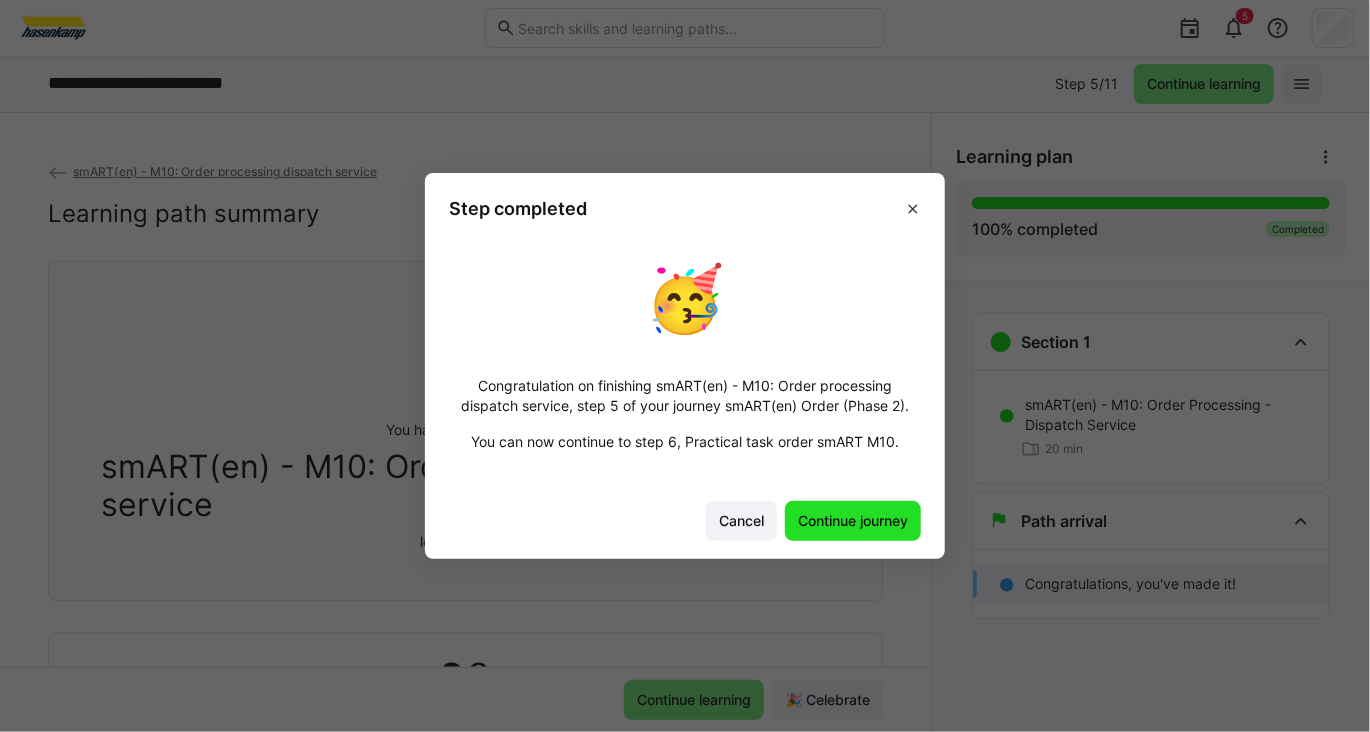 click on "Continue journey" 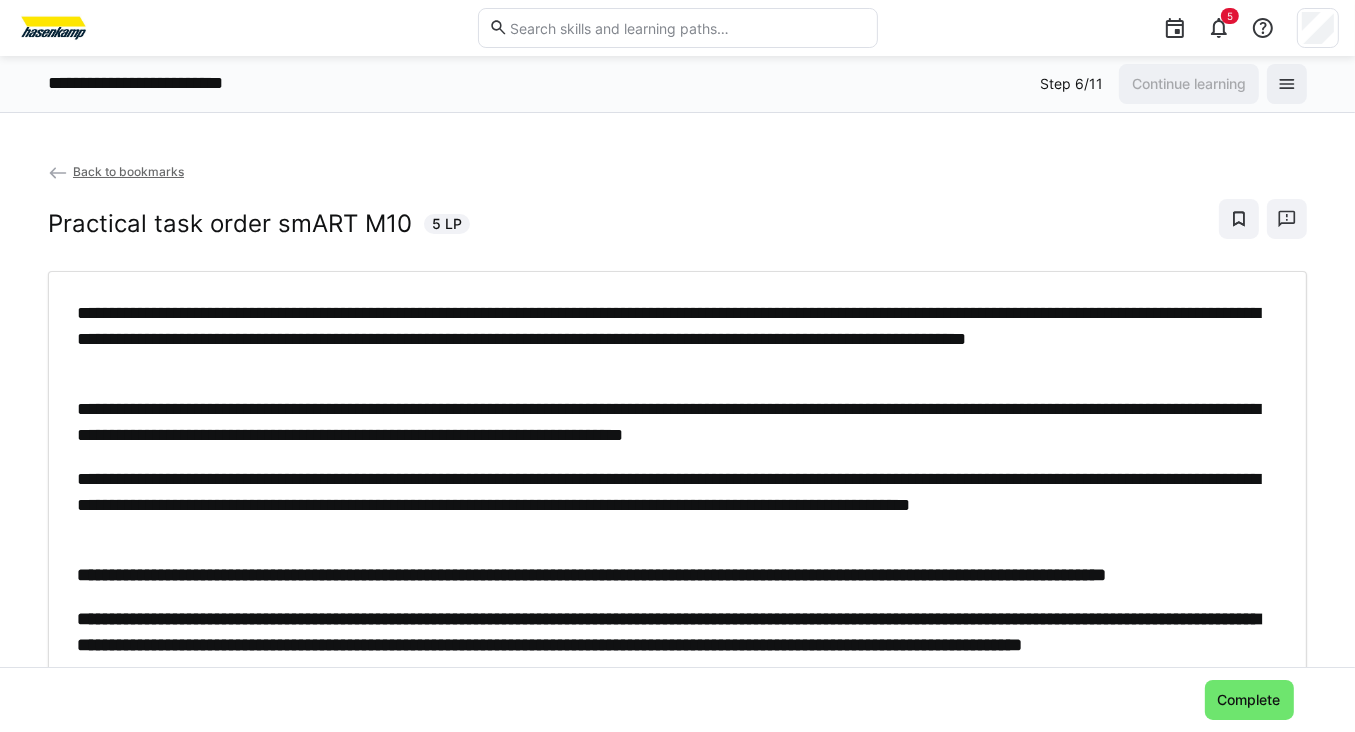 click on "Back to bookmarks" 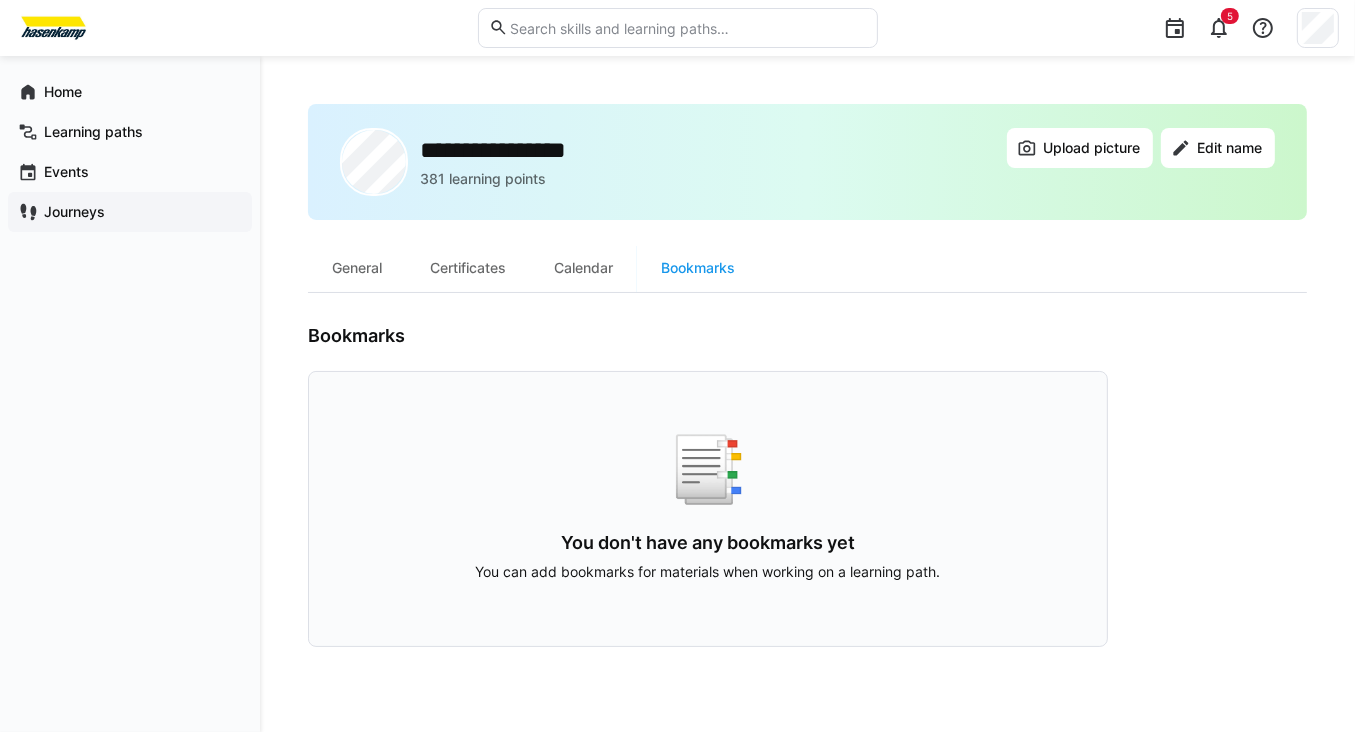 click on "Journeys" 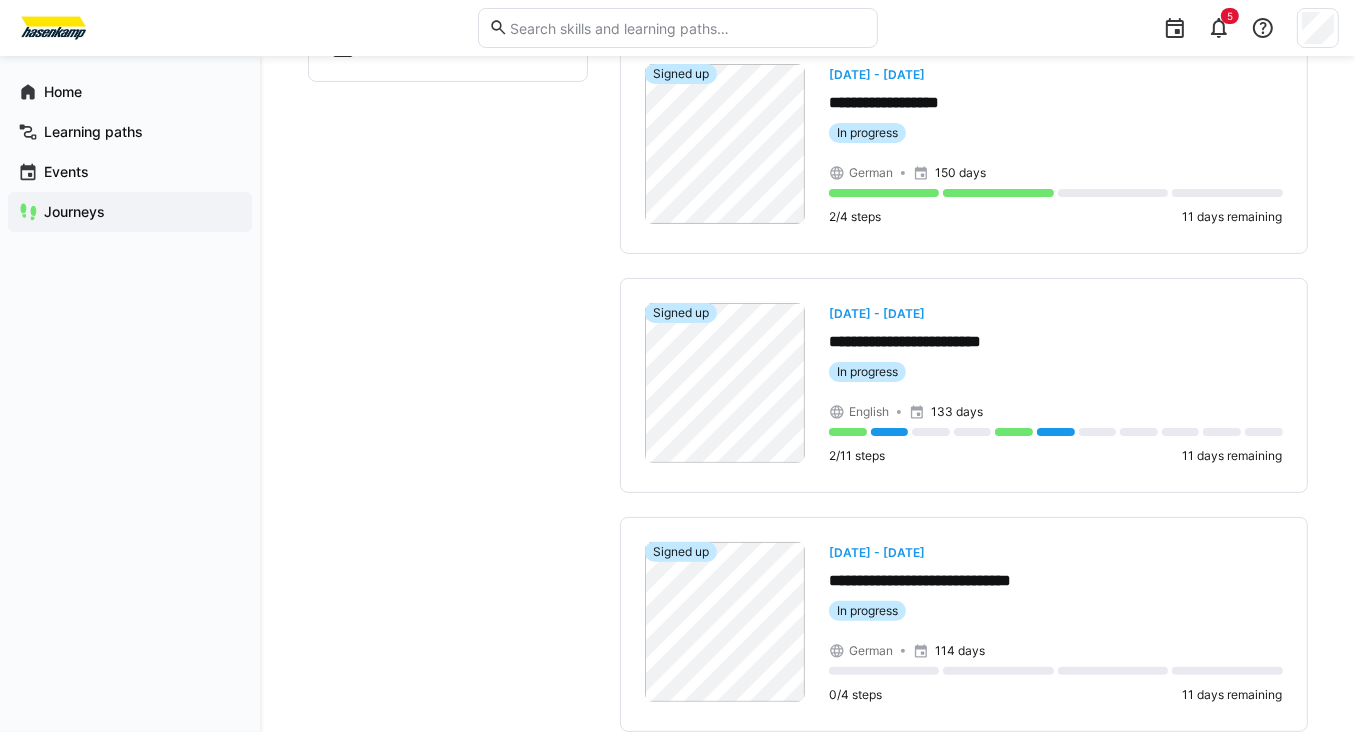 scroll, scrollTop: 419, scrollLeft: 0, axis: vertical 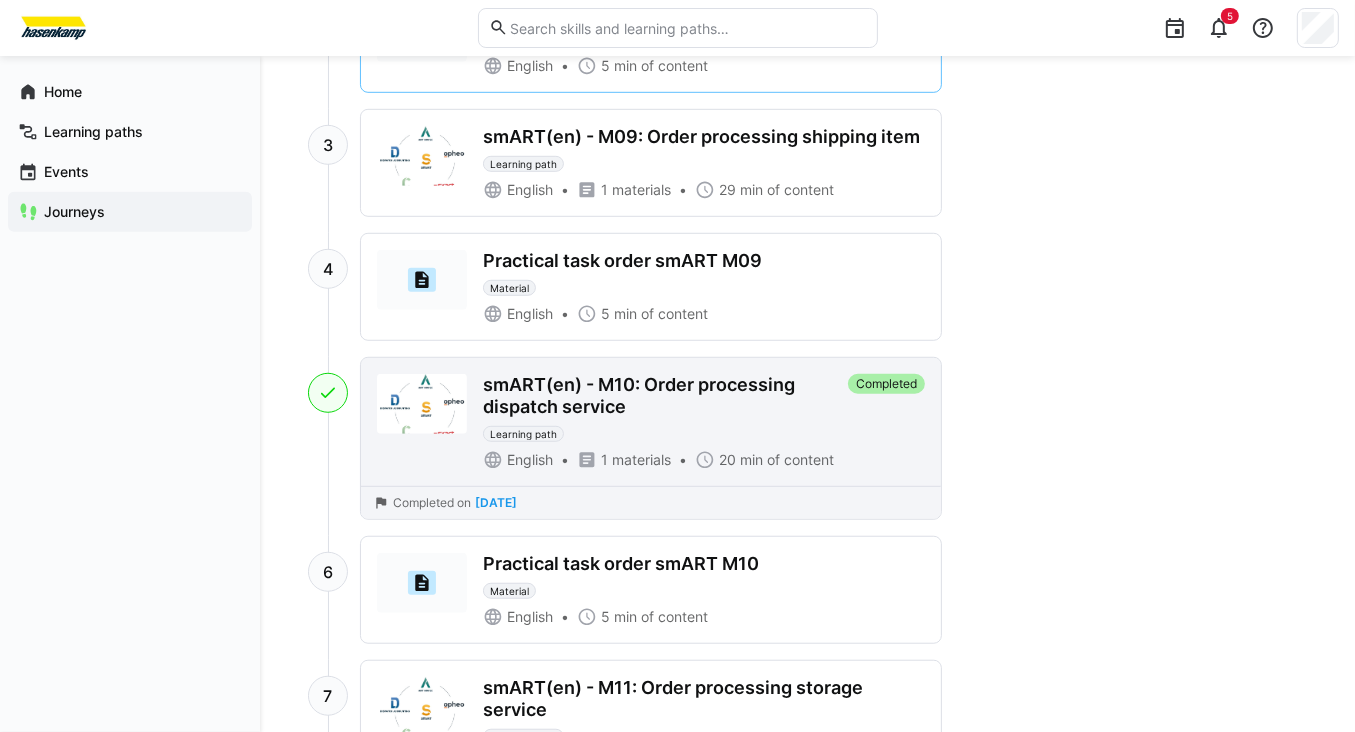 click on "smART(en) - M10: Order processing dispatch service  Learning path" at bounding box center [661, 408] 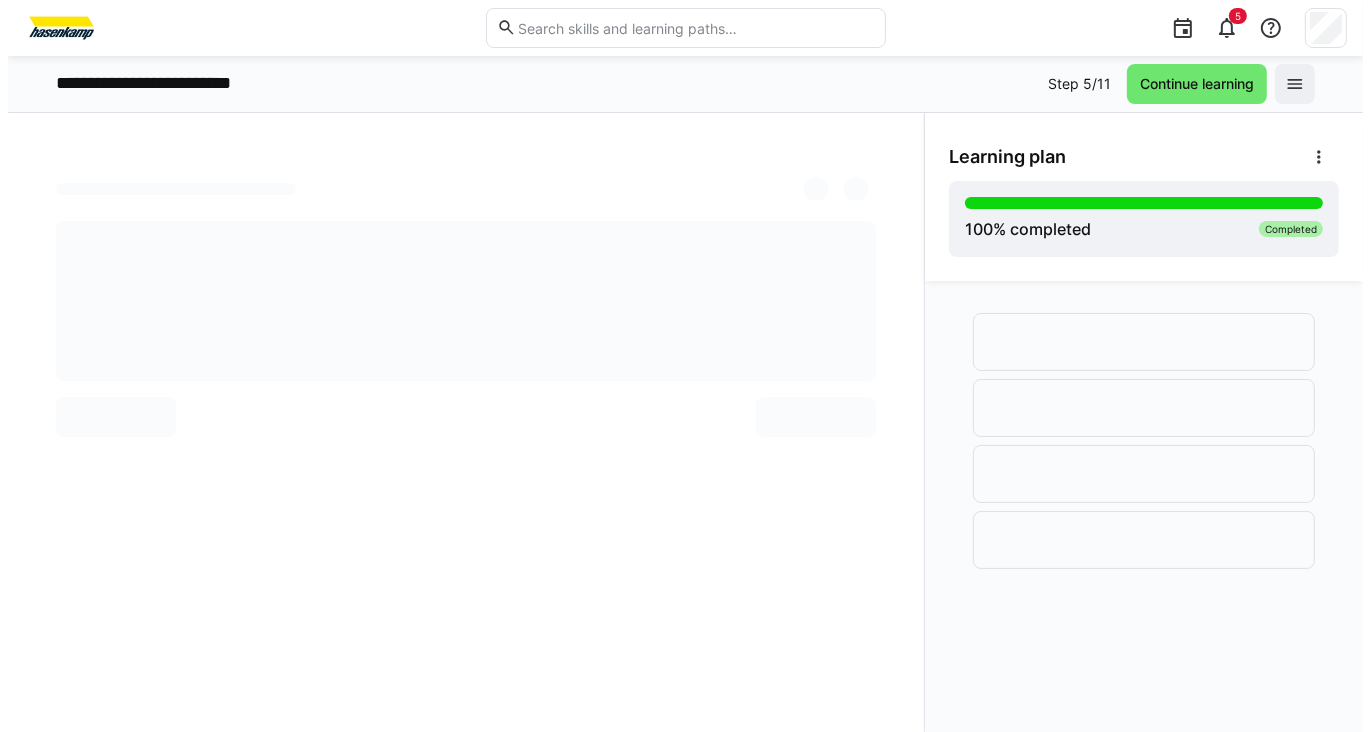 scroll, scrollTop: 0, scrollLeft: 0, axis: both 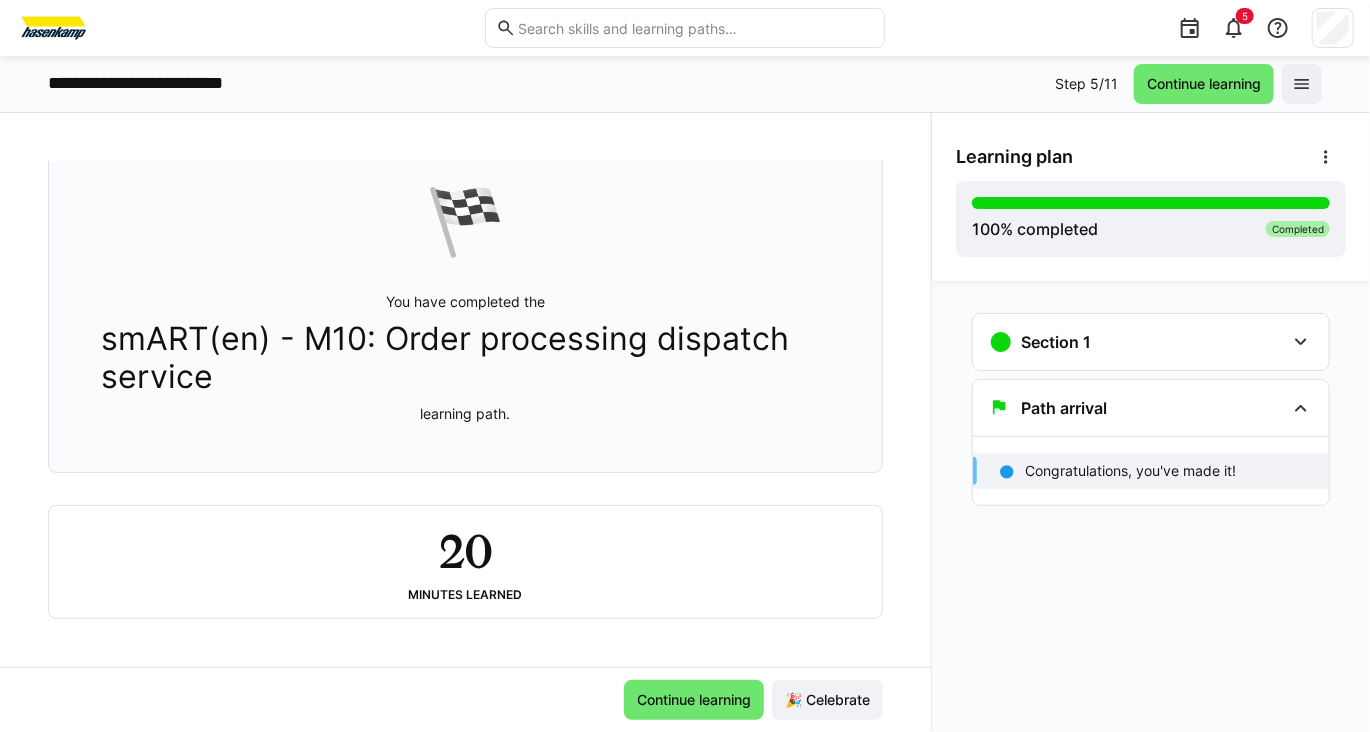 click on "20 Minutes learned" 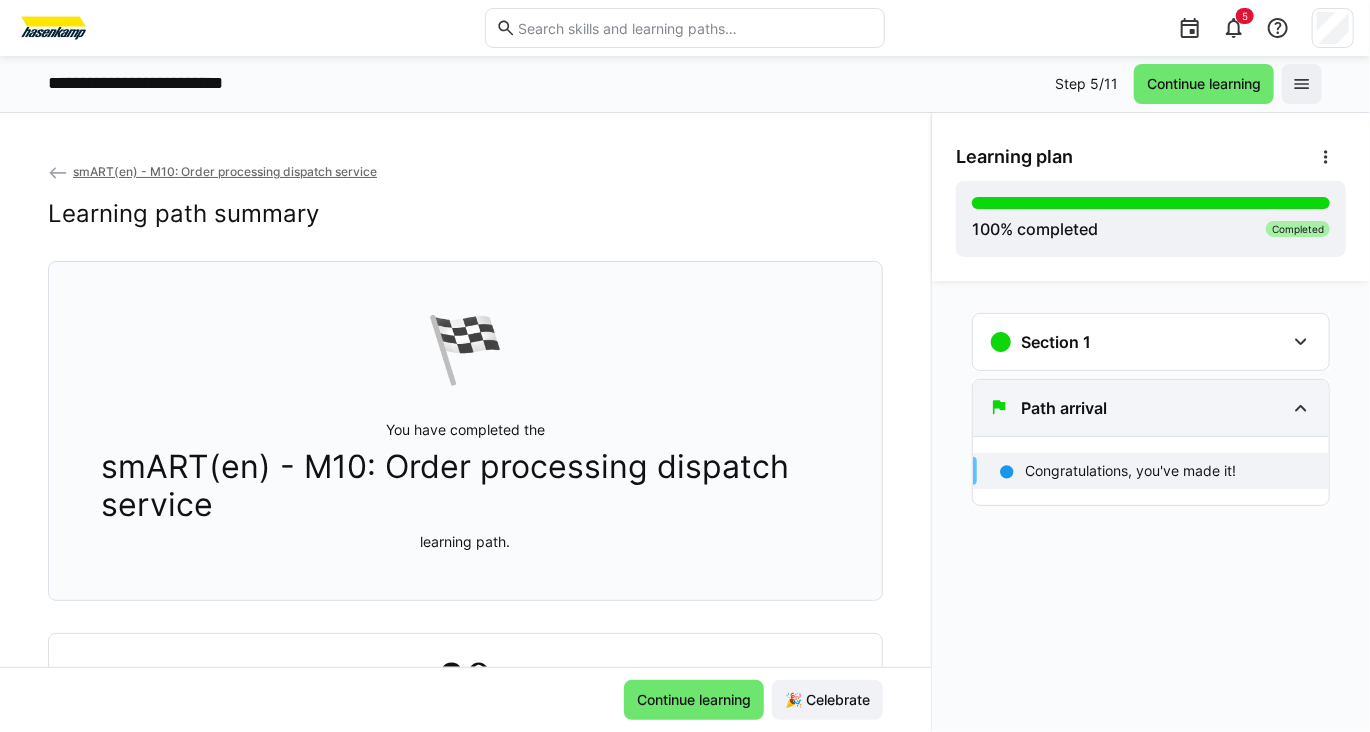 click on "Path arrival" 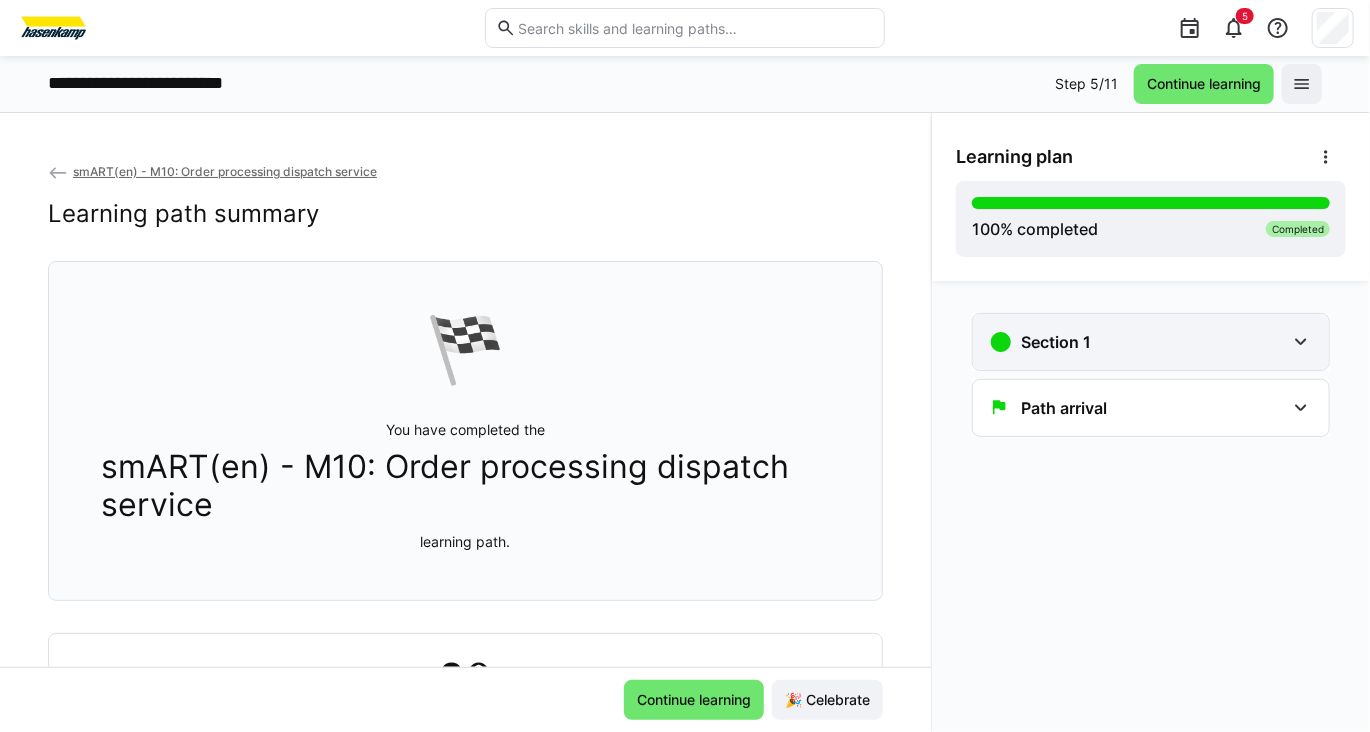 click on "Section 1" 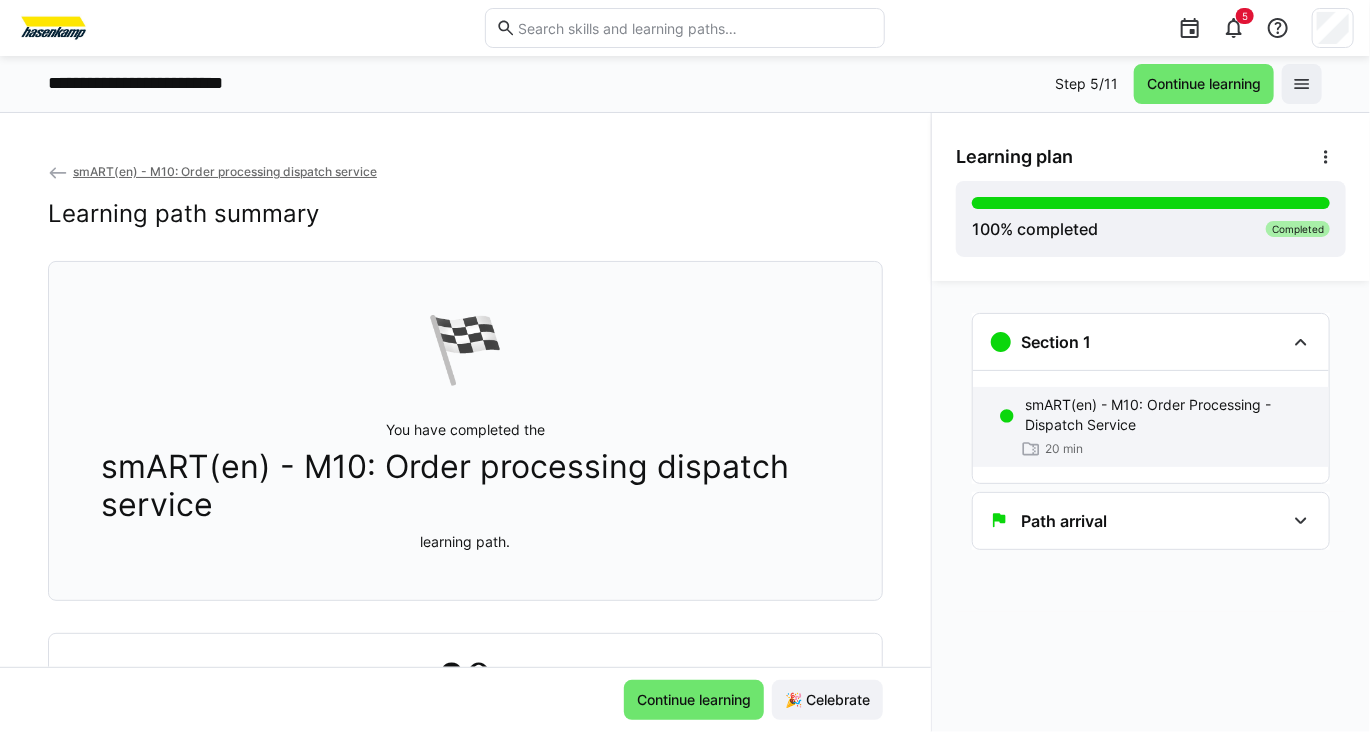 click on "smART(en) - M10: Order Processing - Dispatch Service" 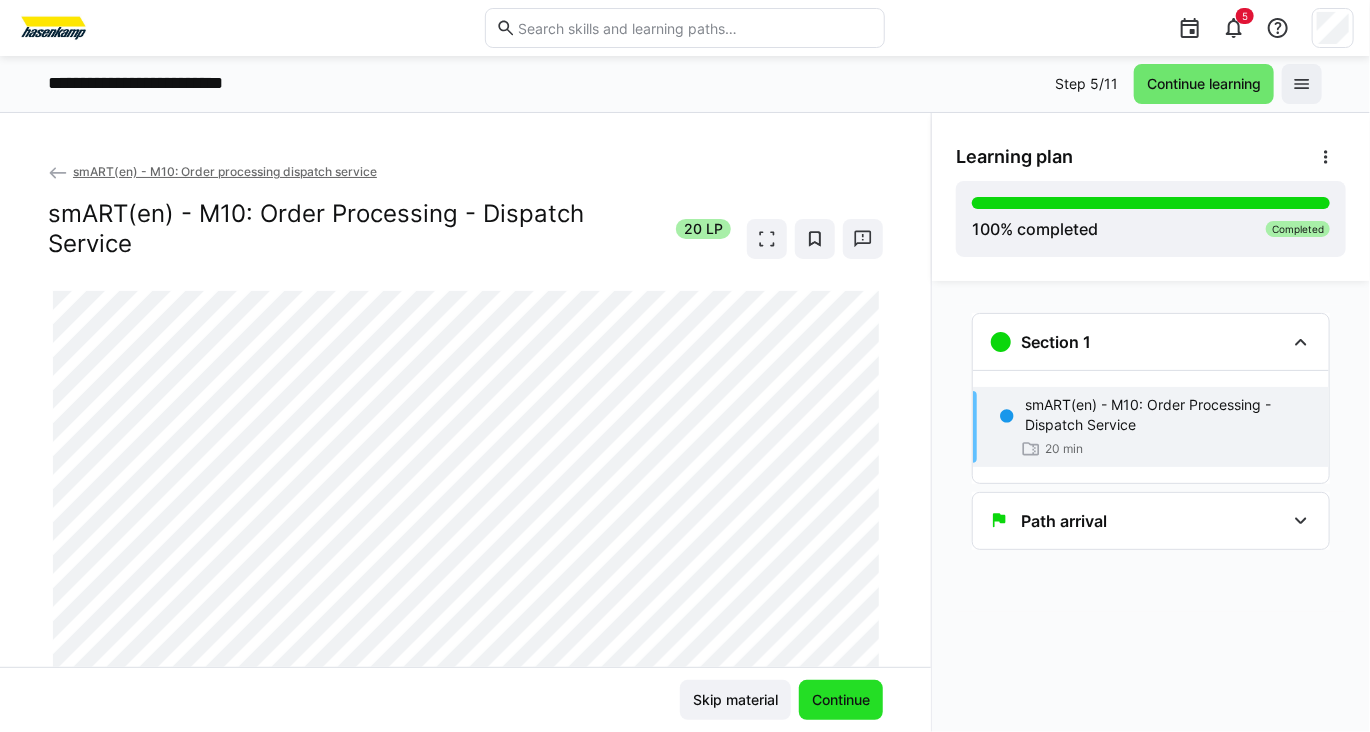 click on "Continue" 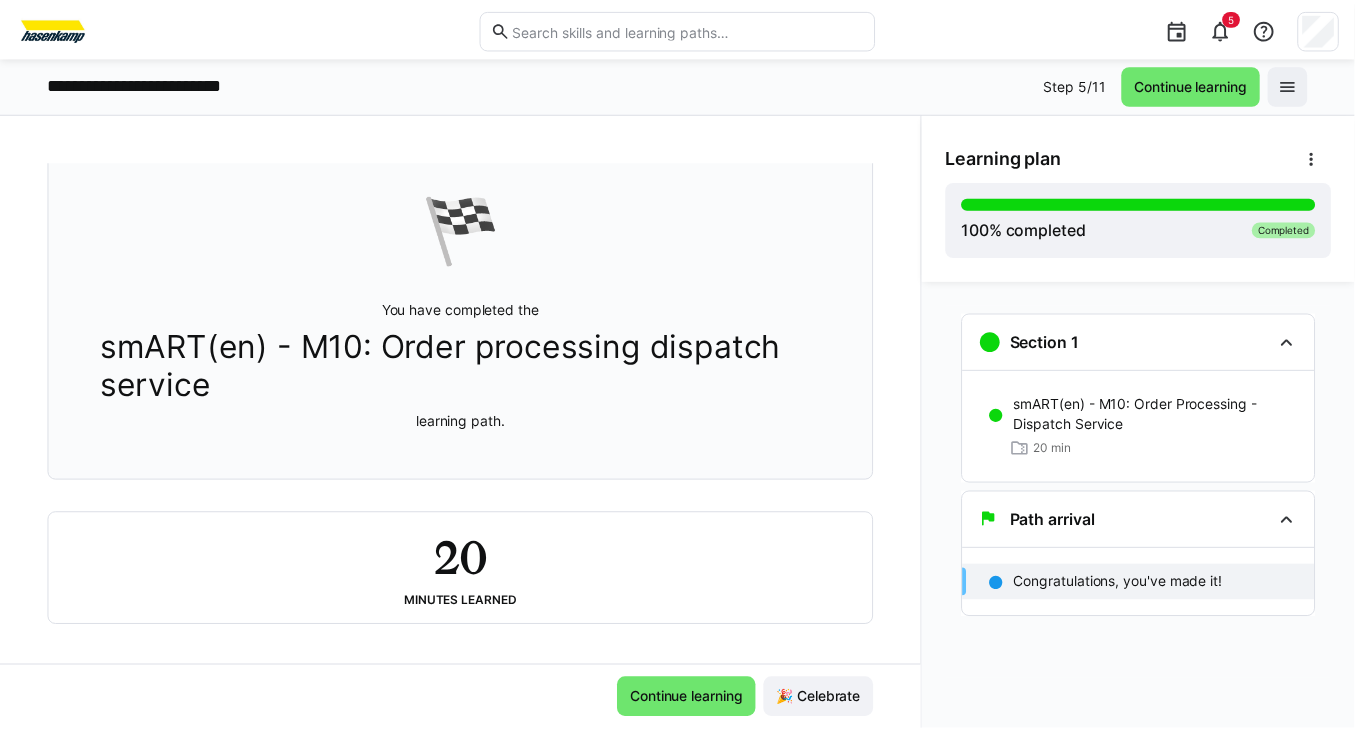 scroll, scrollTop: 132, scrollLeft: 0, axis: vertical 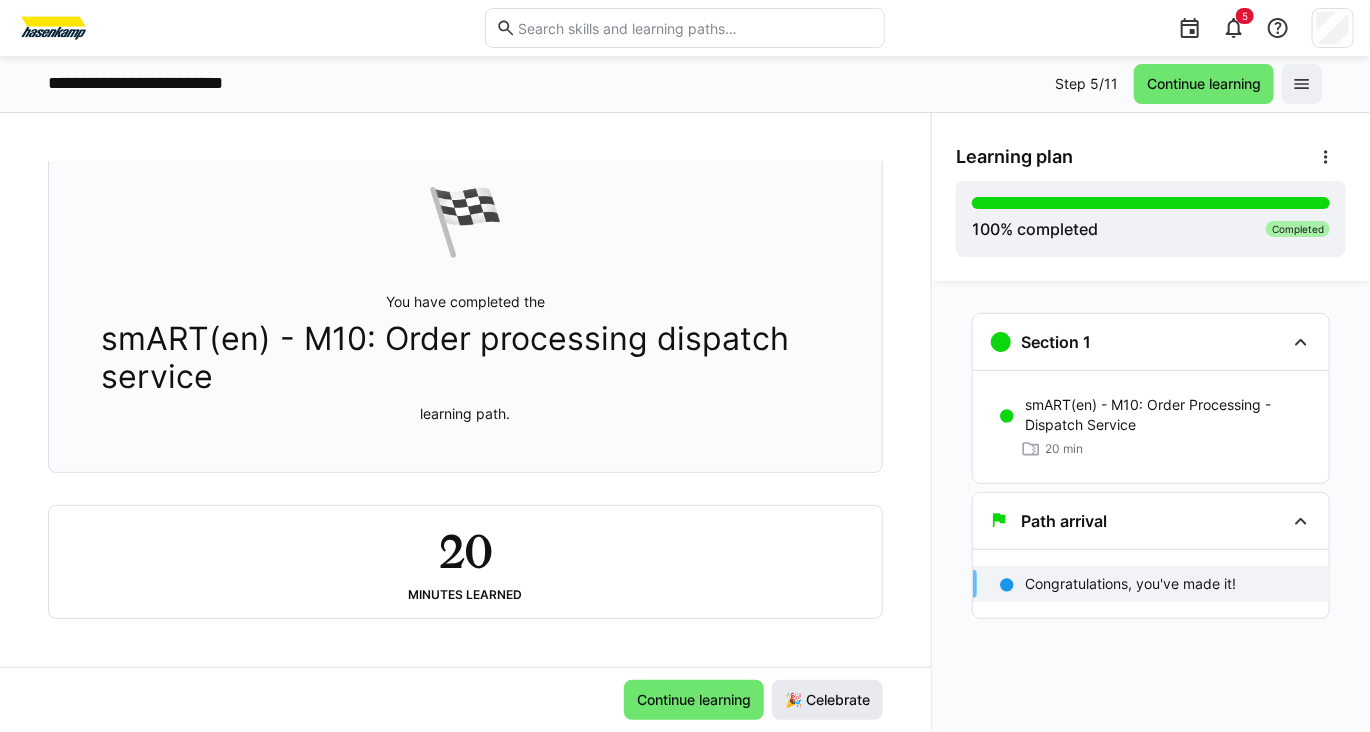 click on "🎉 Celebrate" 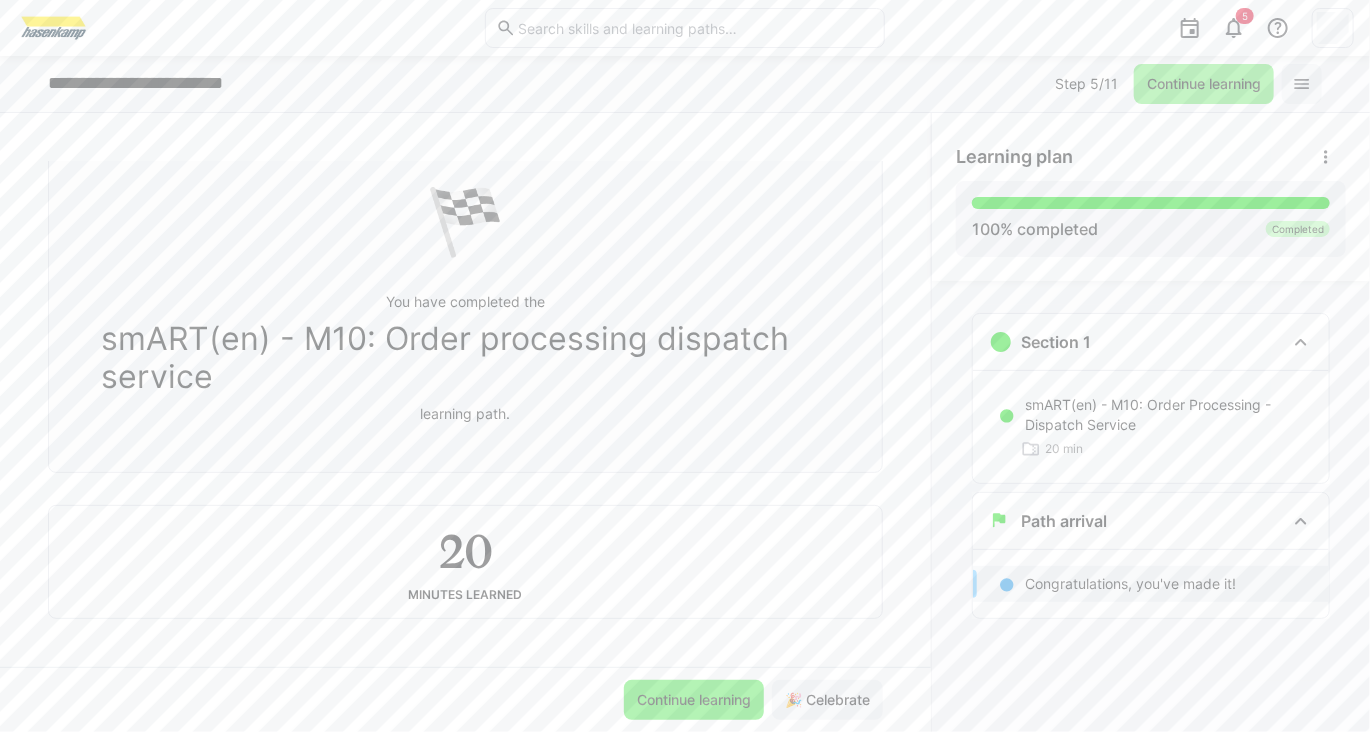 click on "Continue learning" 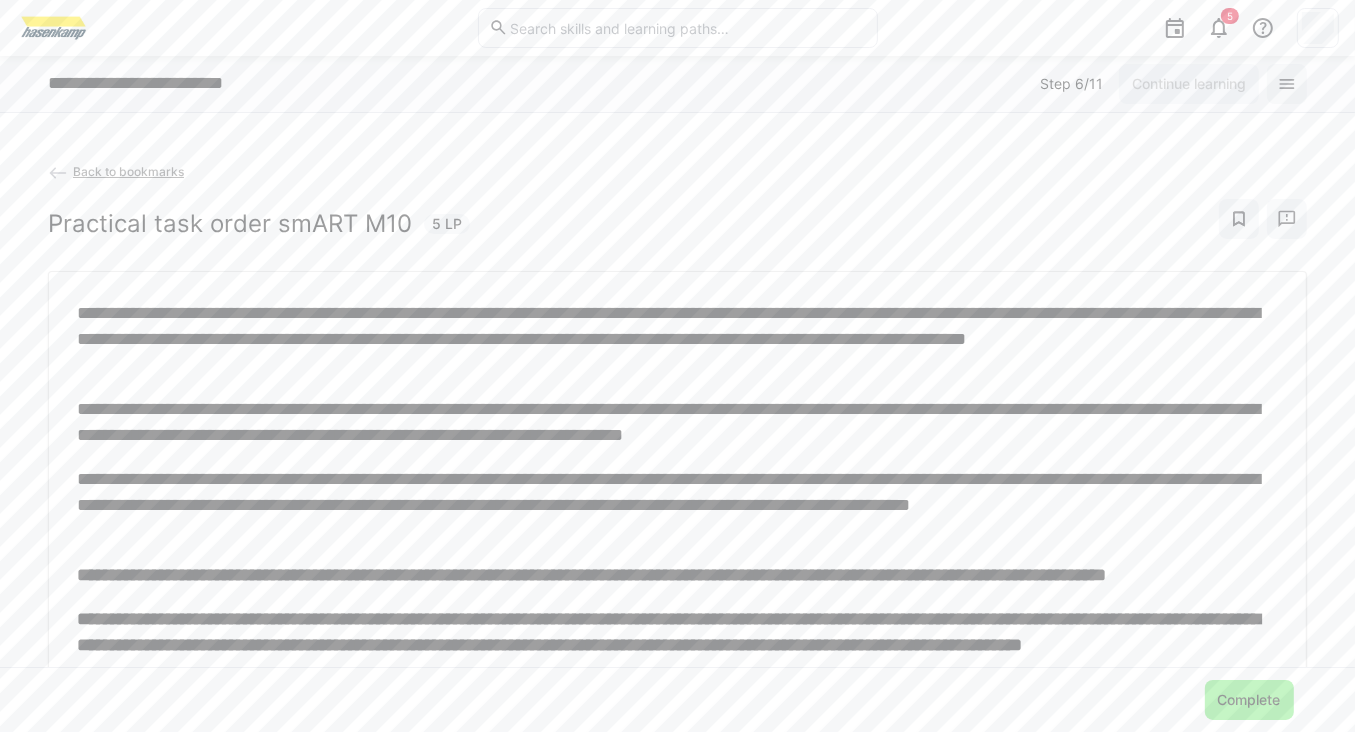 click 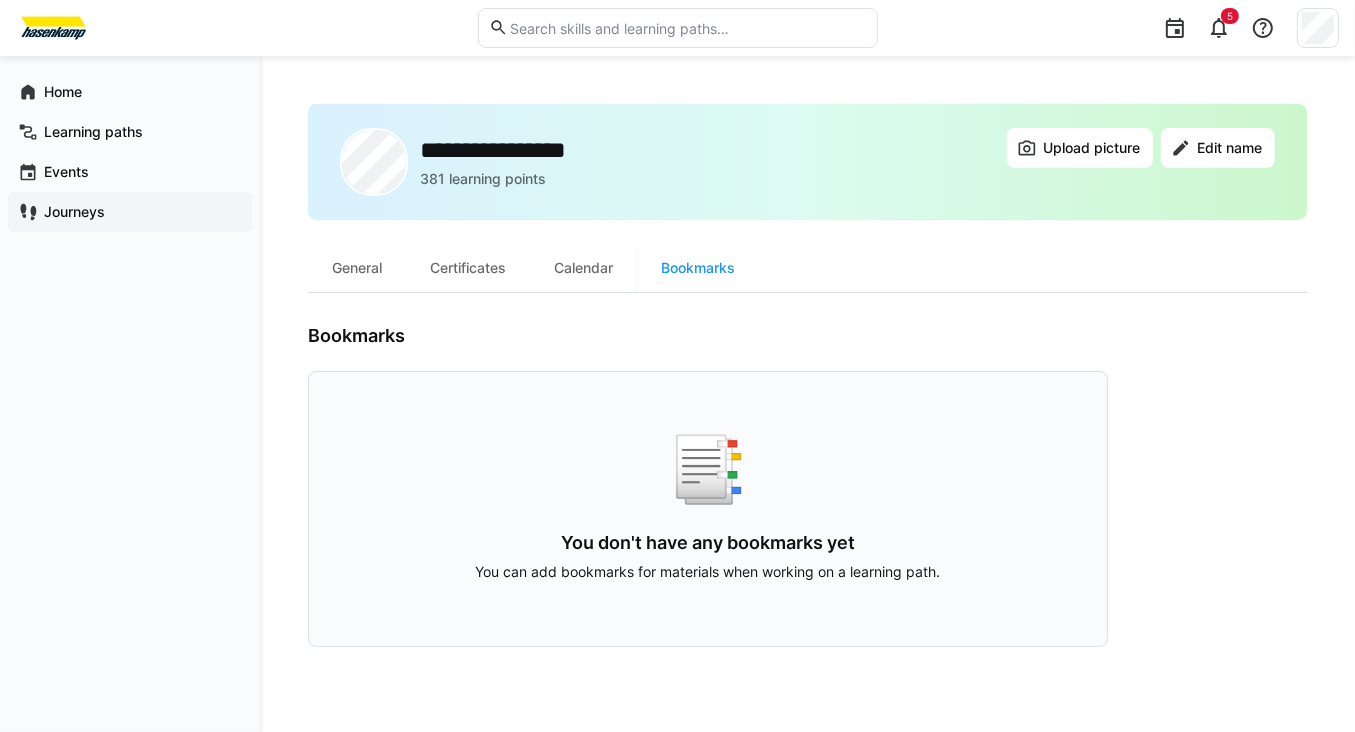 click on "Journeys" 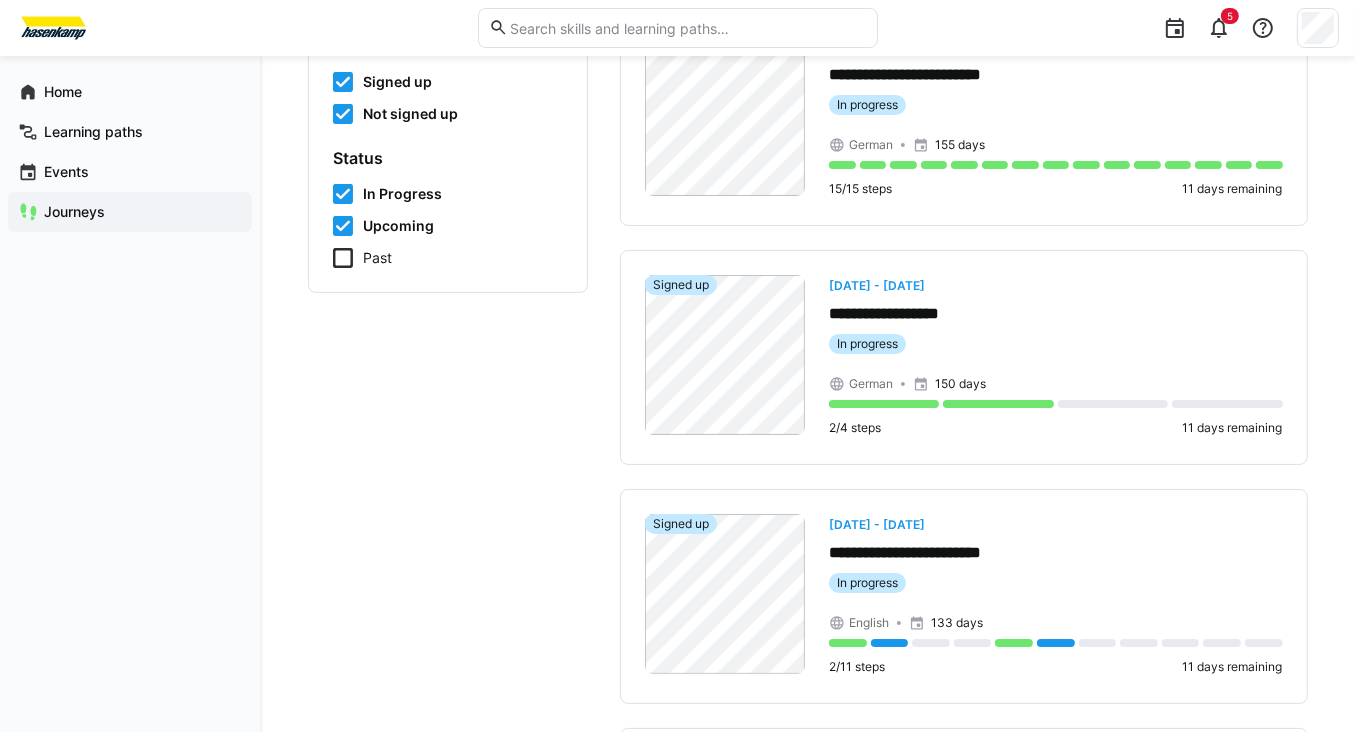 scroll, scrollTop: 204, scrollLeft: 0, axis: vertical 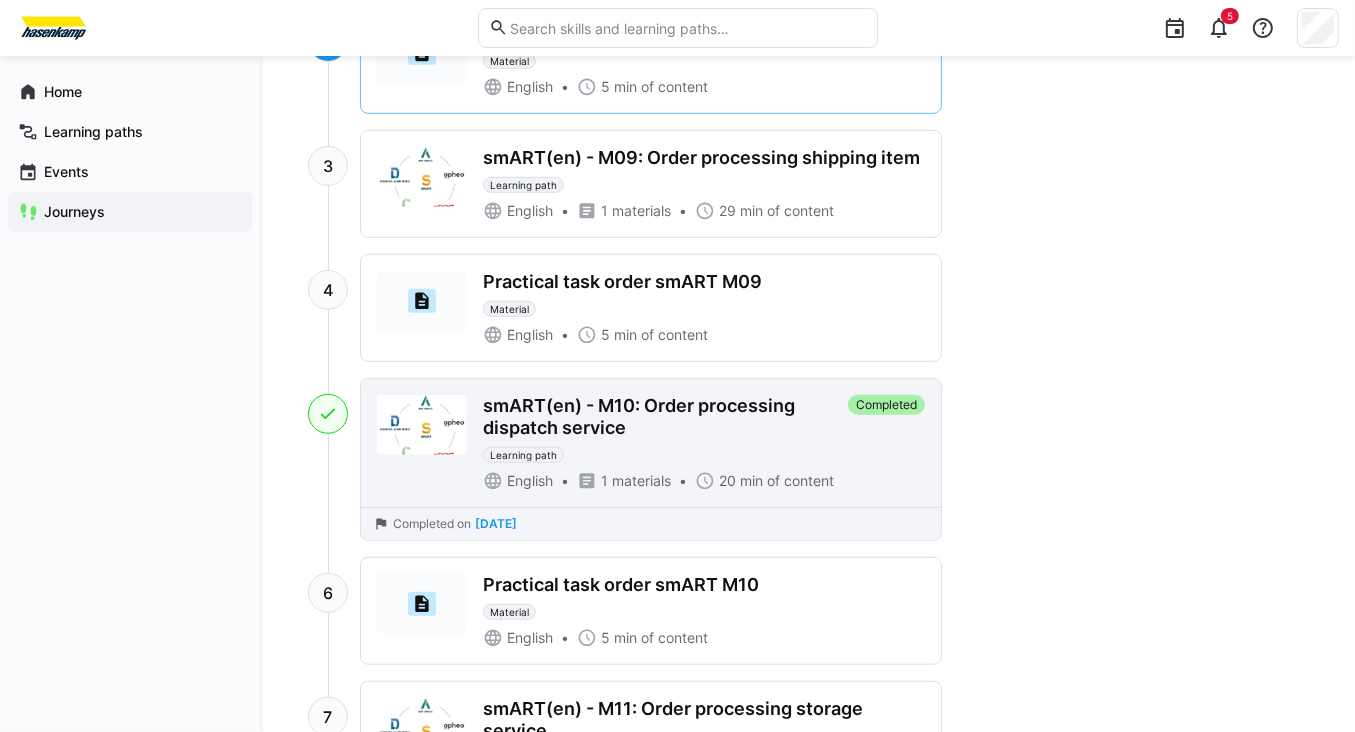click on "smART(en) - M10: Order processing dispatch service" at bounding box center [661, 417] 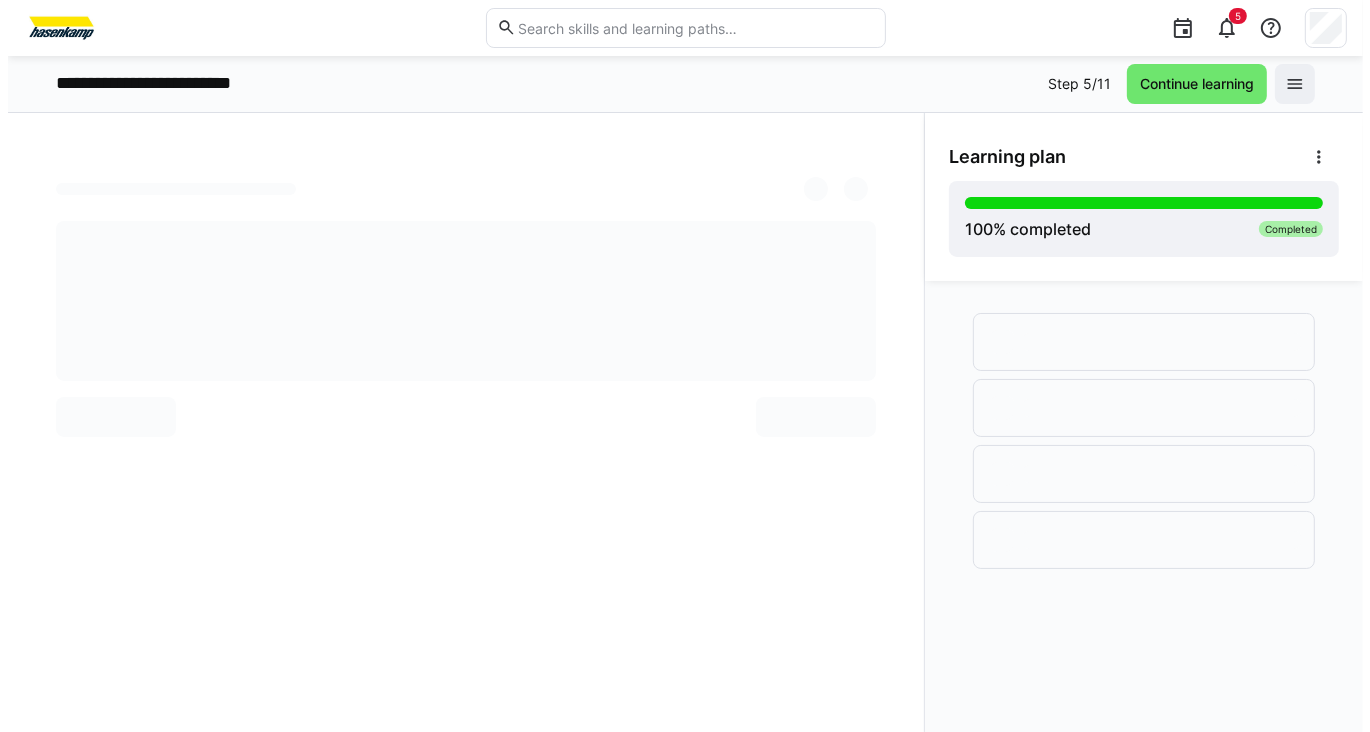 scroll, scrollTop: 0, scrollLeft: 0, axis: both 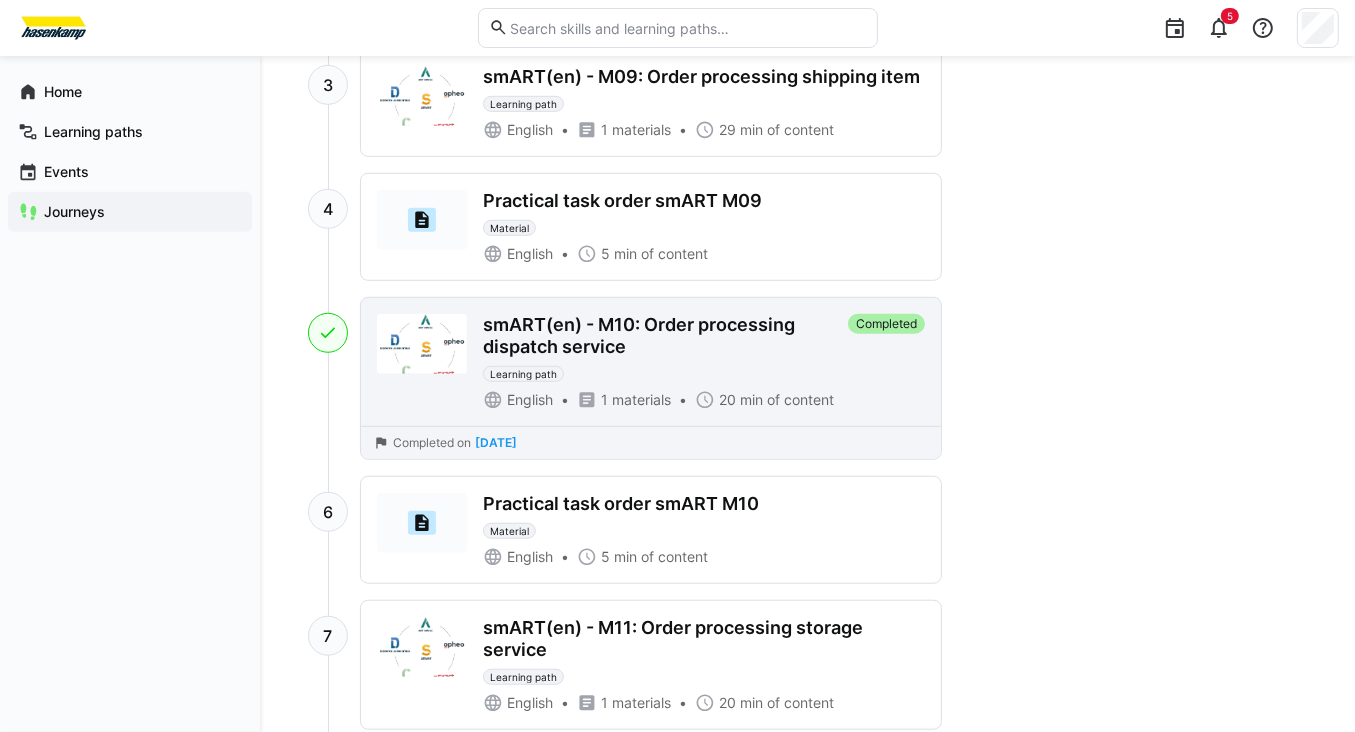 click on "smART(en) - M10: Order processing dispatch service  Learning path" at bounding box center [661, 348] 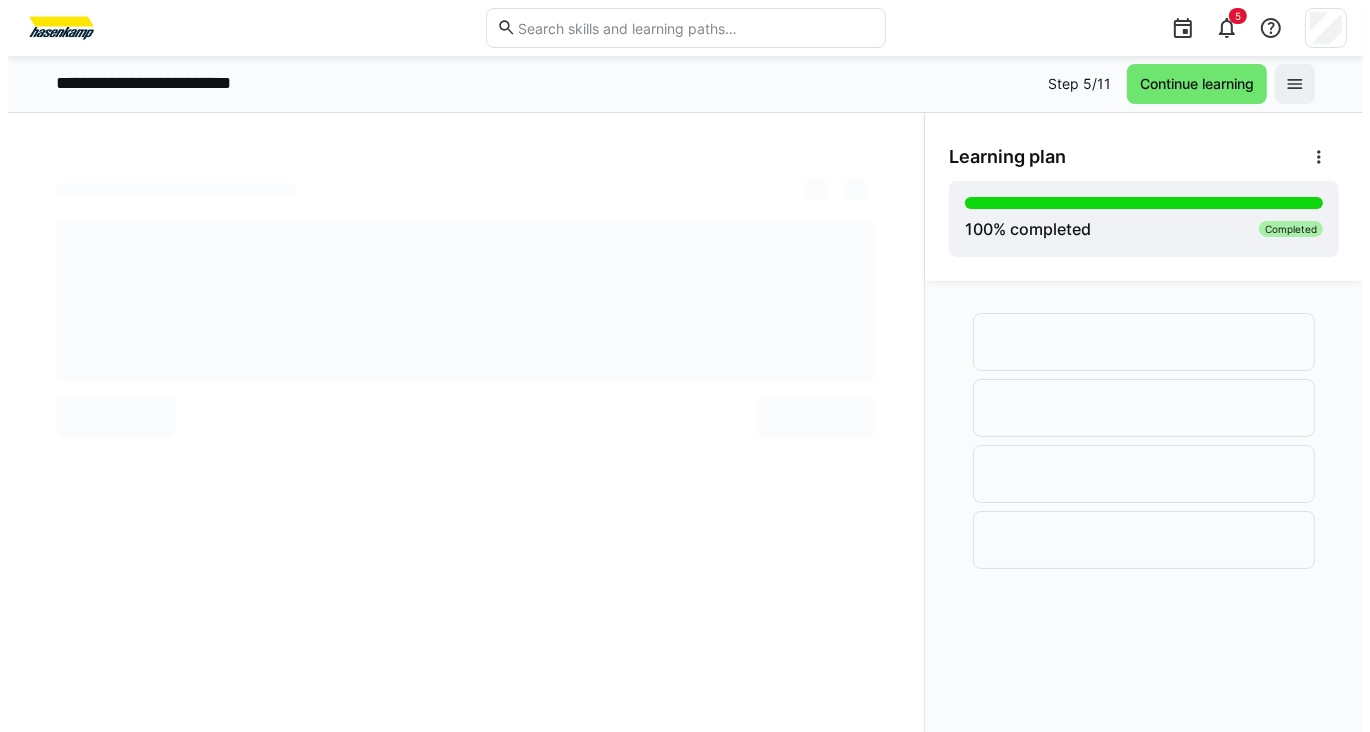 scroll, scrollTop: 0, scrollLeft: 0, axis: both 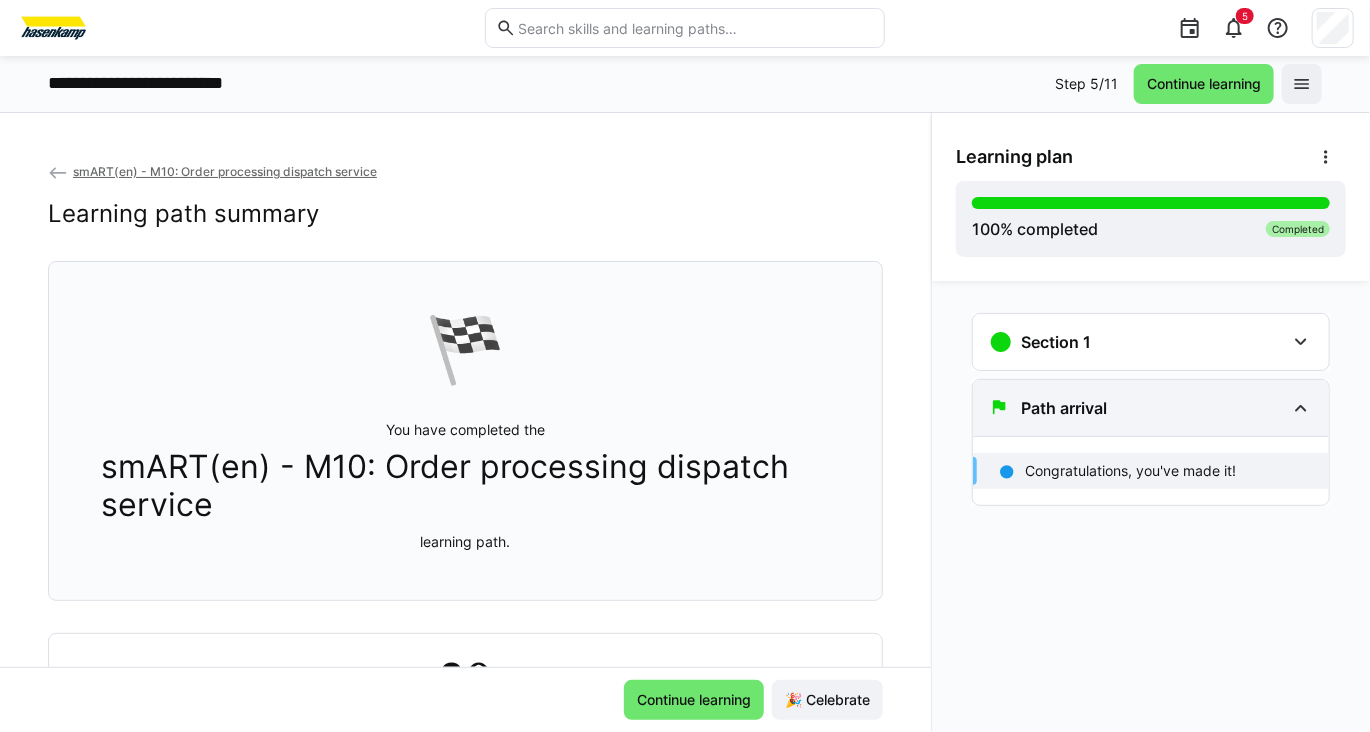 click on "Path arrival" 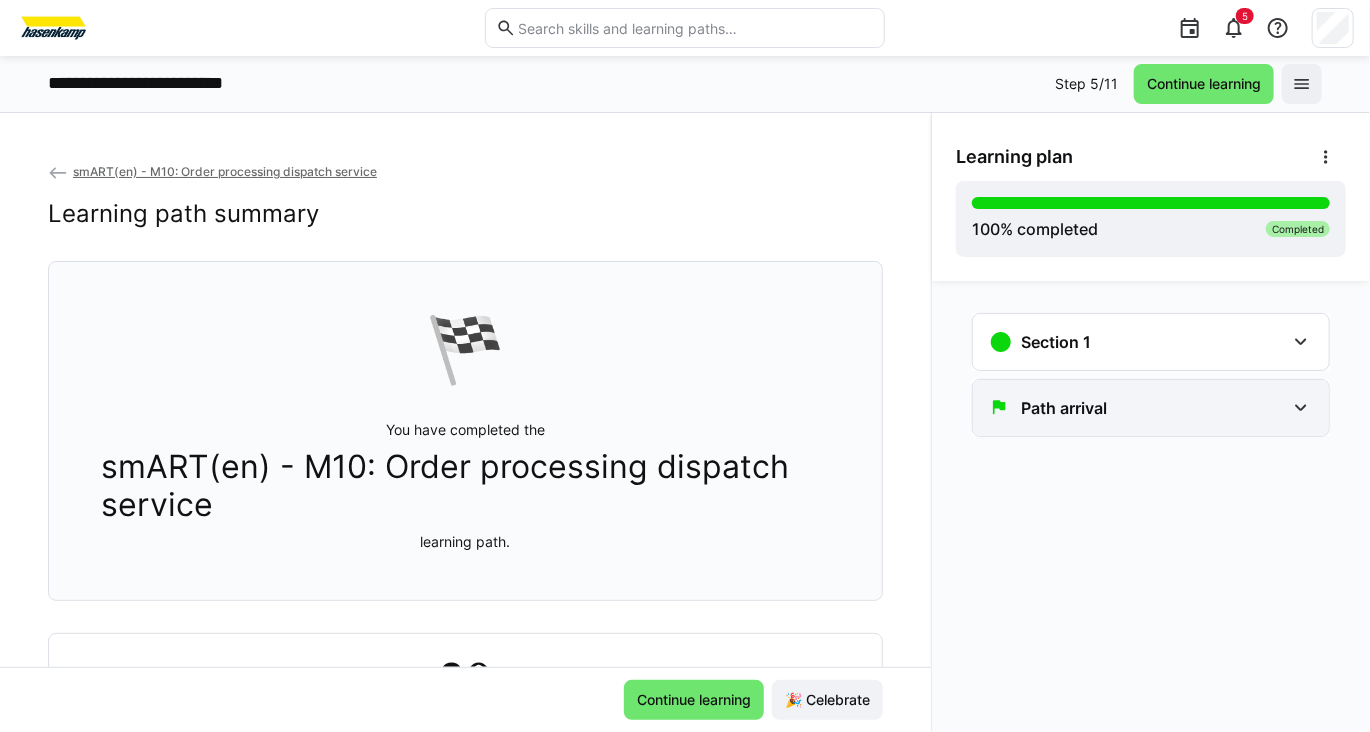 click on "Path arrival" 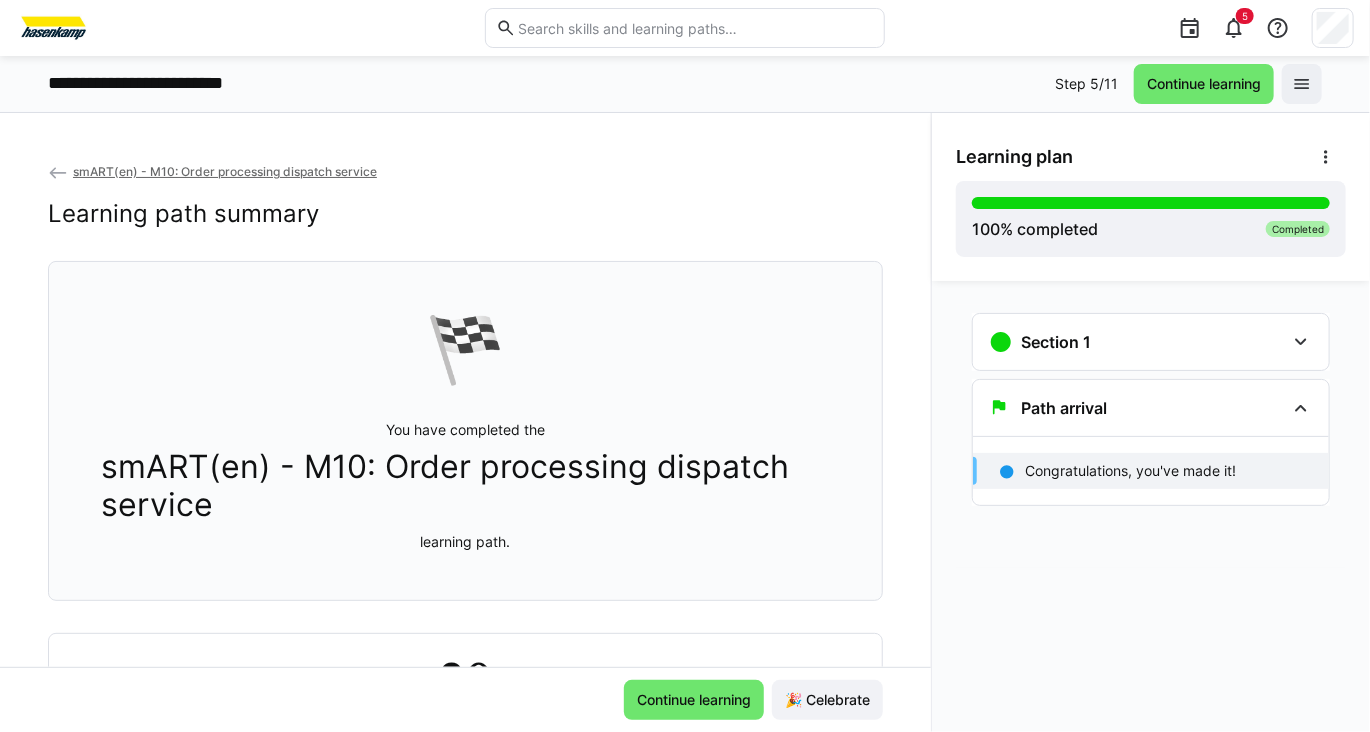 click on "Congratulations, you've made it!" 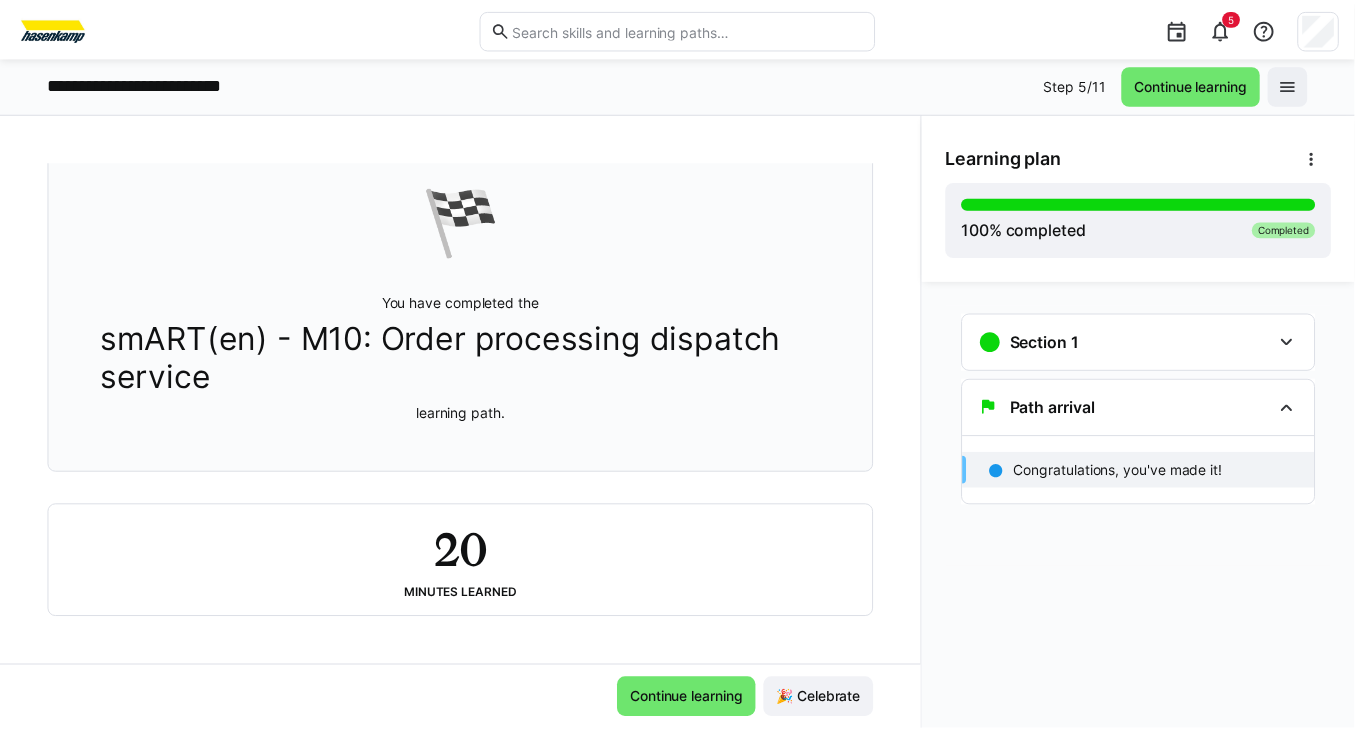 scroll, scrollTop: 0, scrollLeft: 0, axis: both 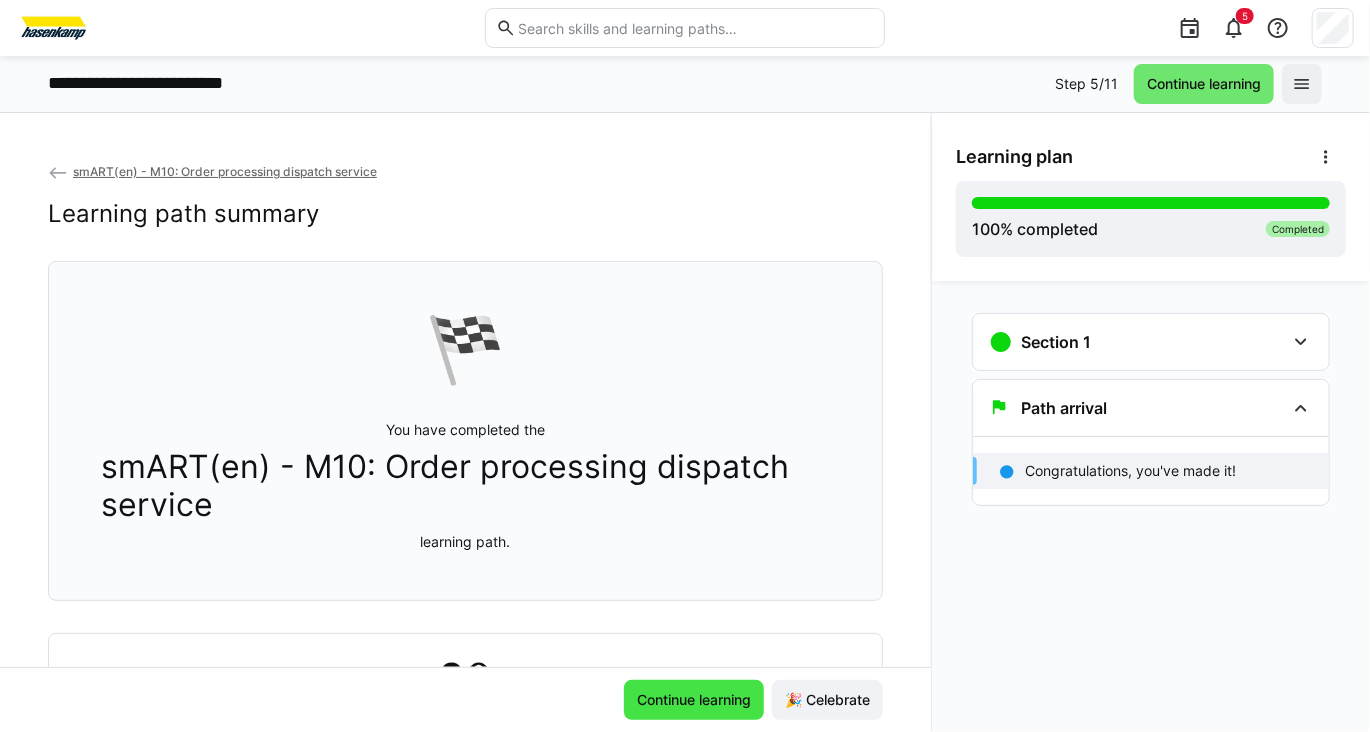 click on "Continue learning" 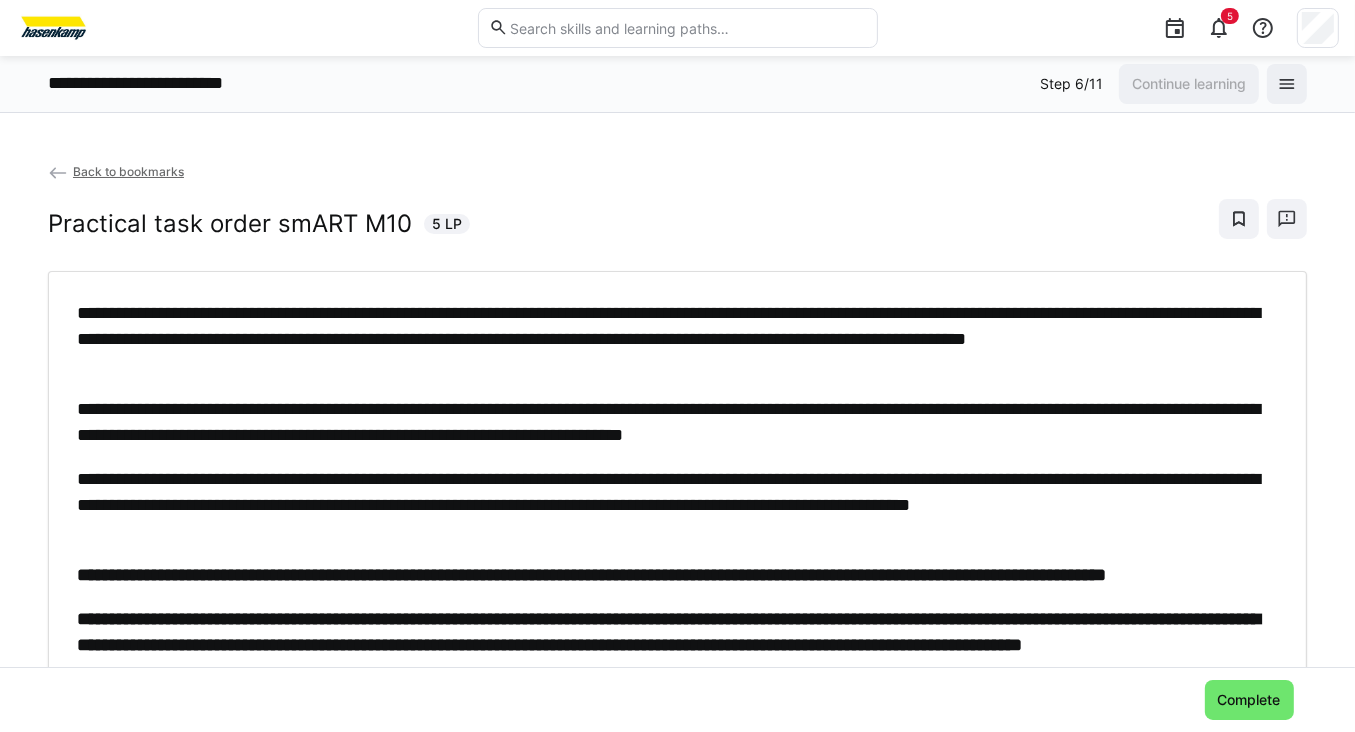 scroll, scrollTop: 364, scrollLeft: 0, axis: vertical 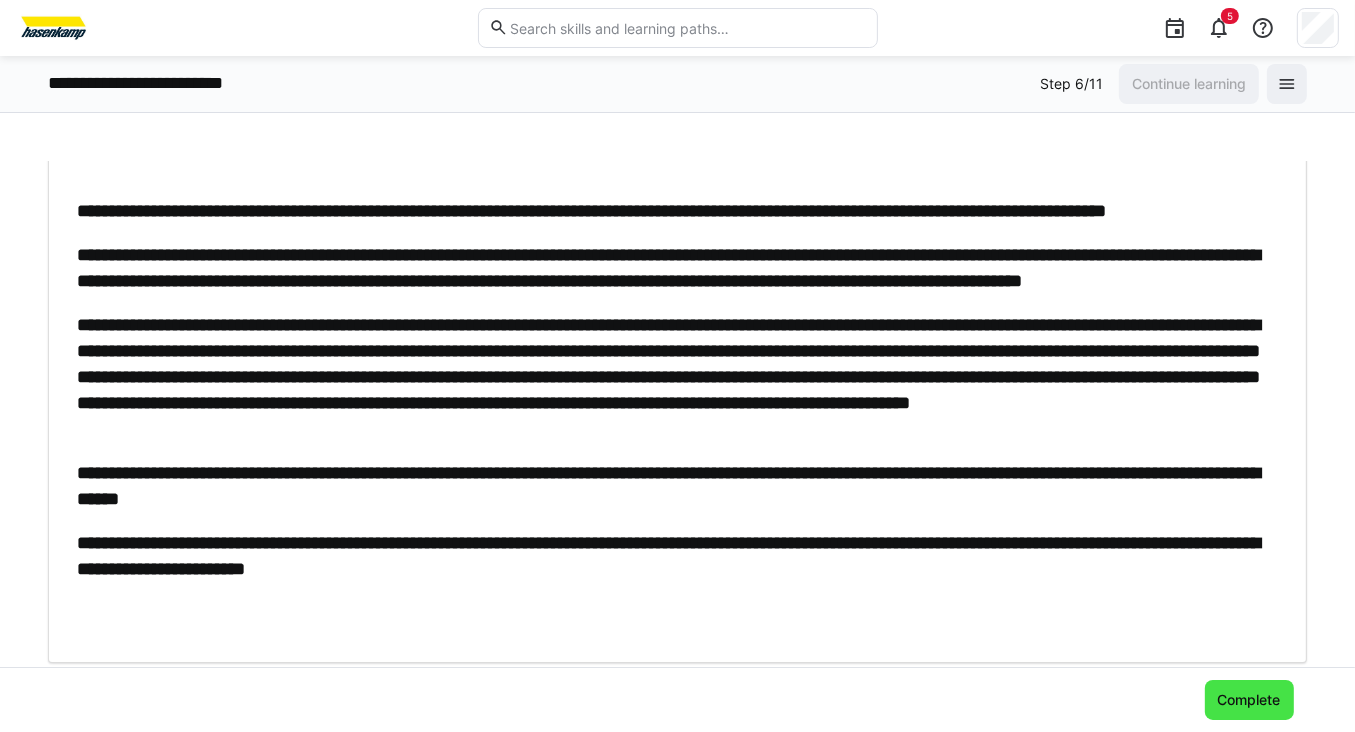 click on "Complete" 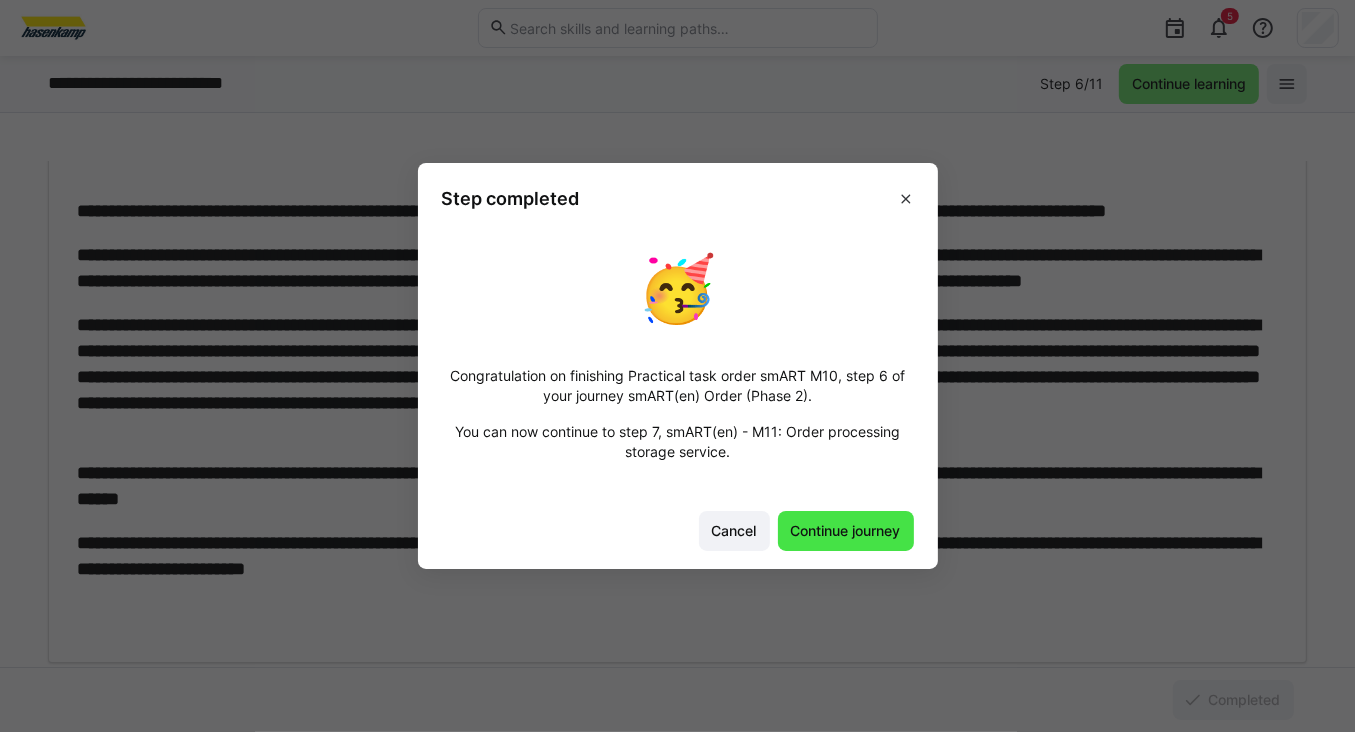 click on "Continue journey" 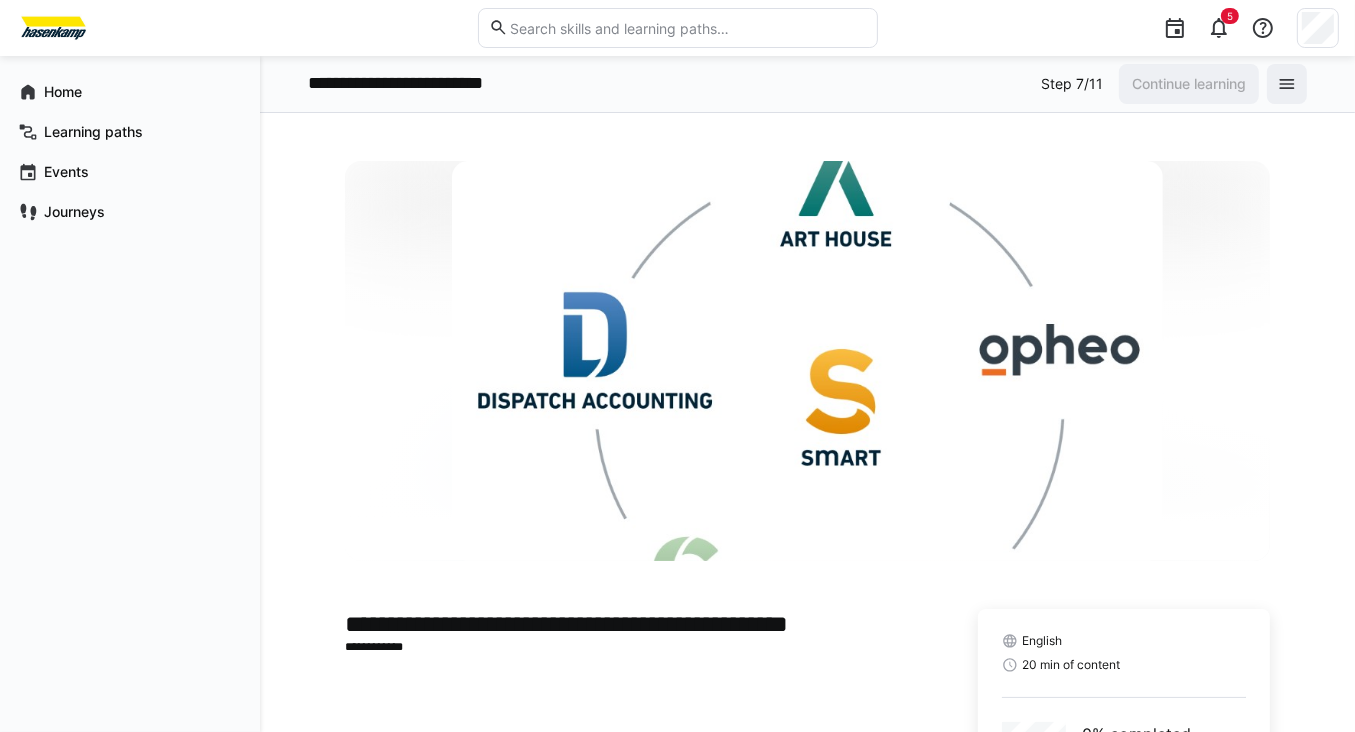 scroll, scrollTop: 188, scrollLeft: 0, axis: vertical 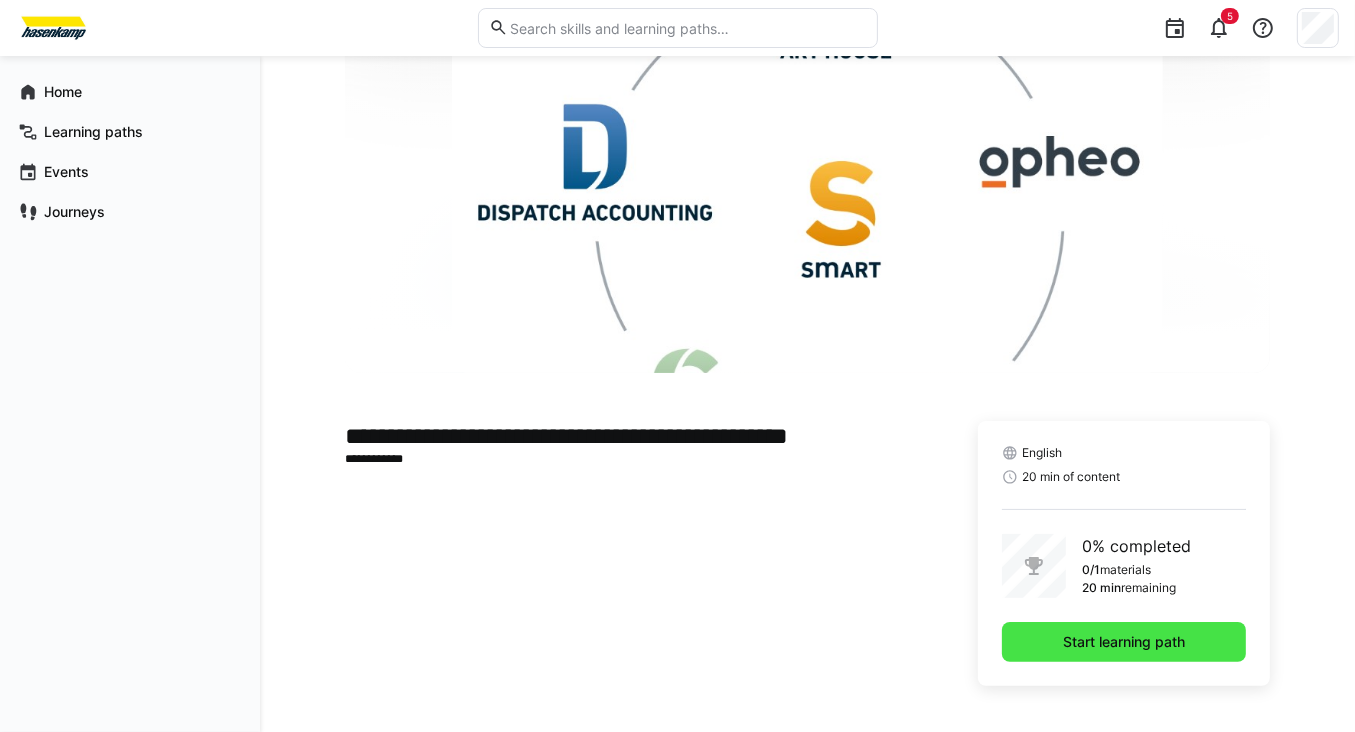 click on "Start learning path" 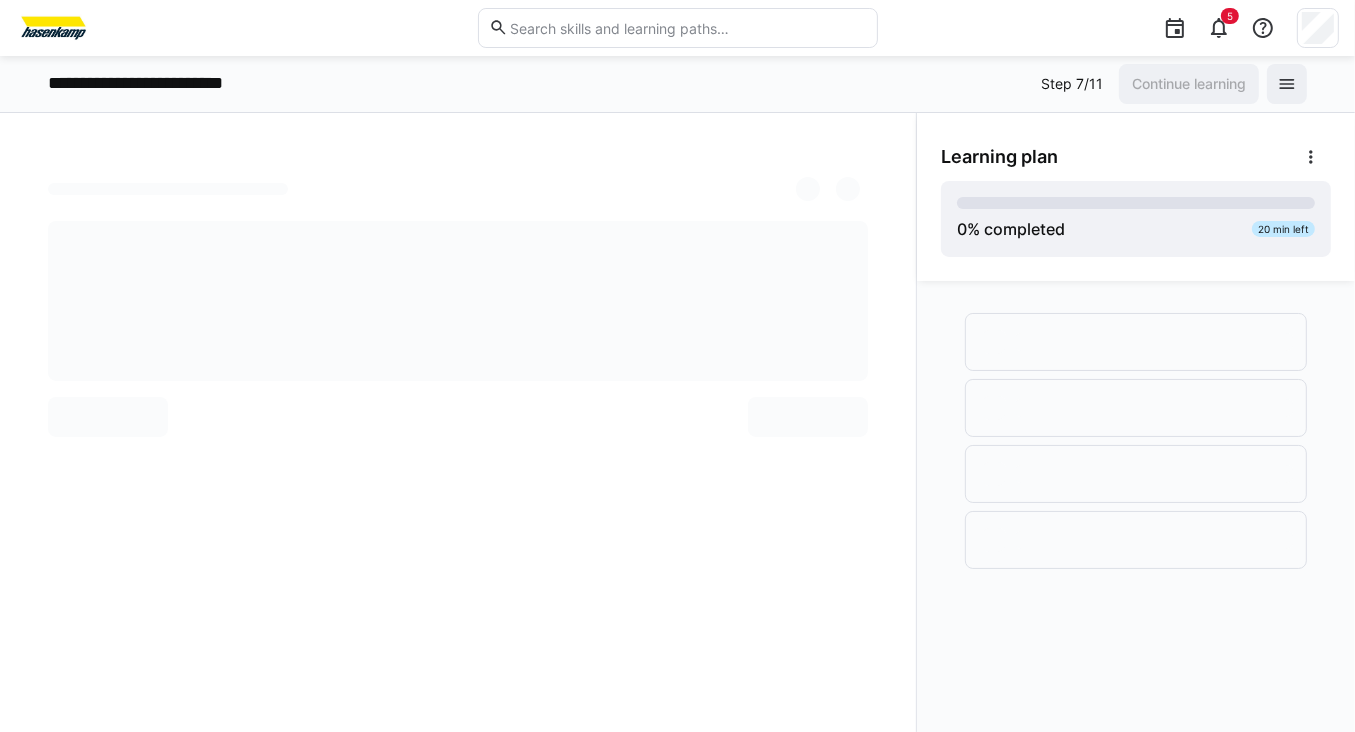 scroll, scrollTop: 0, scrollLeft: 0, axis: both 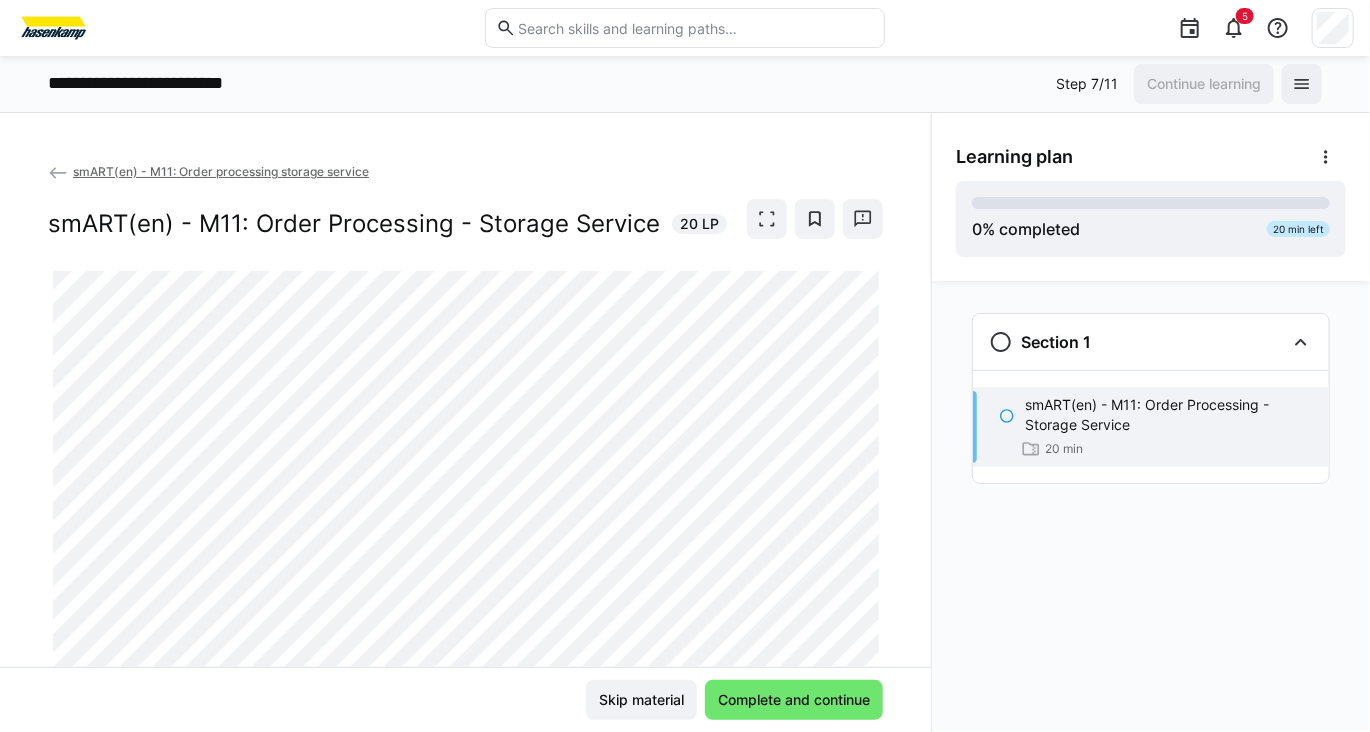 click on "smART(en) - M11: Order processing storage service" 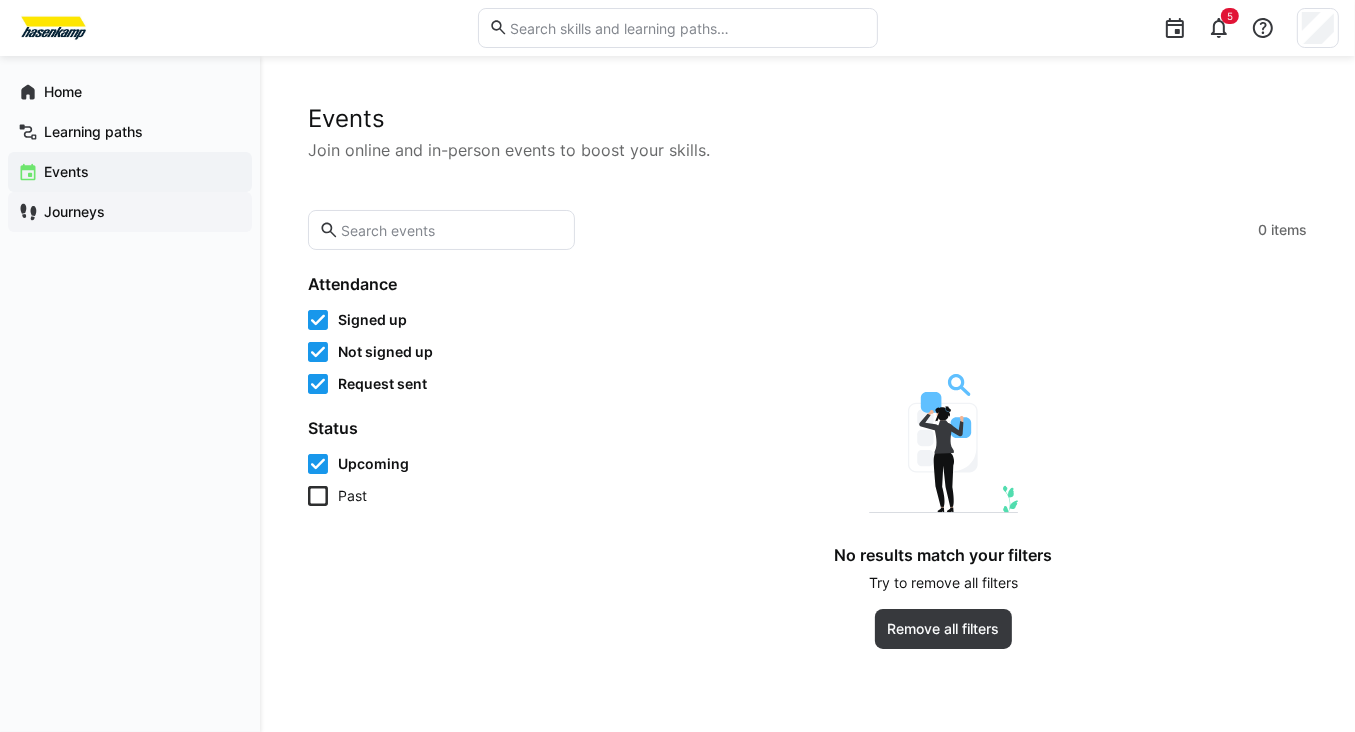 click on "Journeys" 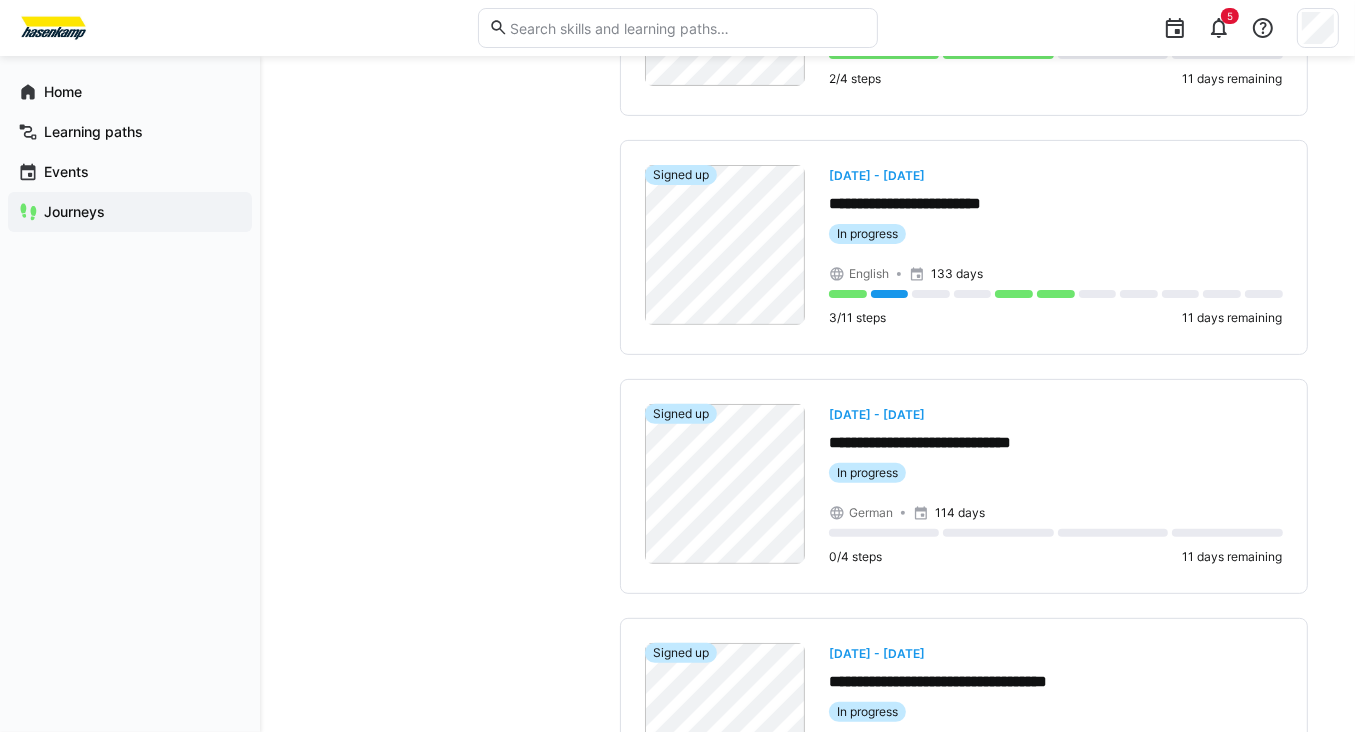 scroll, scrollTop: 578, scrollLeft: 0, axis: vertical 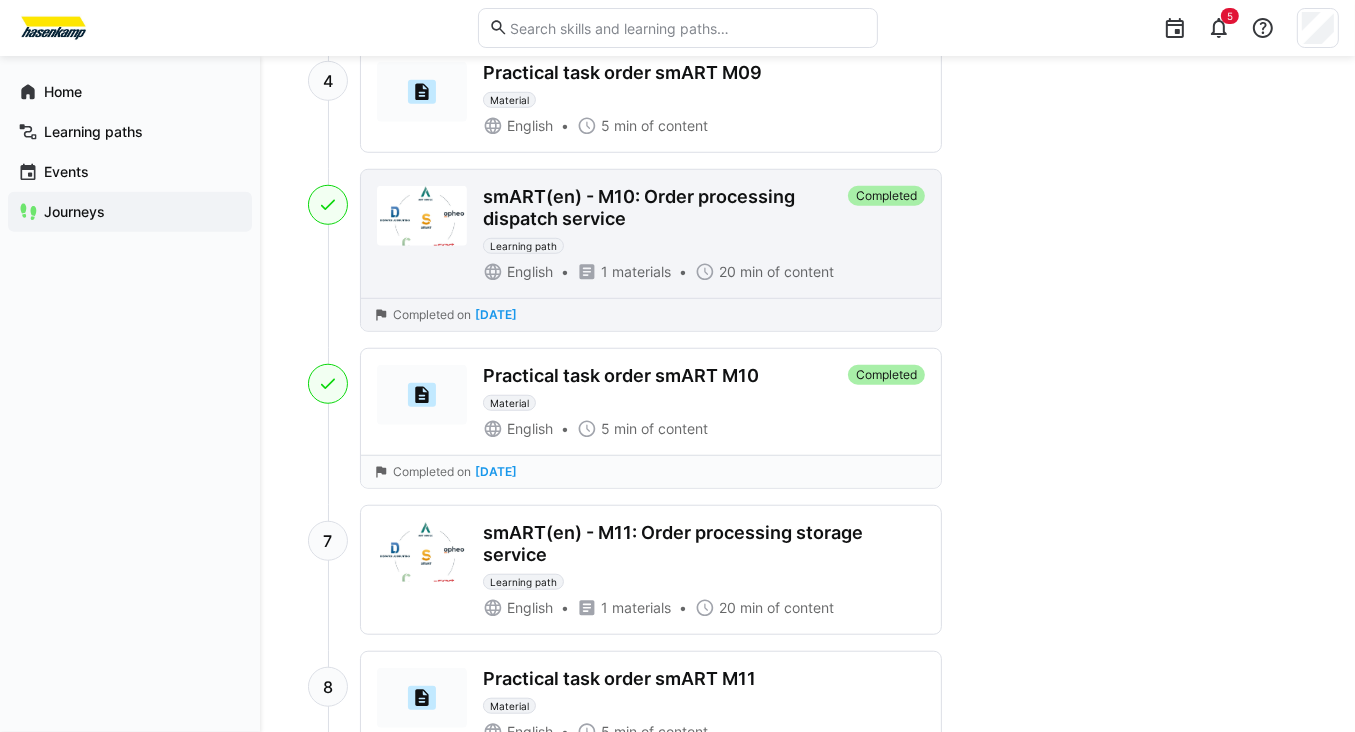 click on "smART(en) - M10: Order processing dispatch service  Learning path" at bounding box center [661, 220] 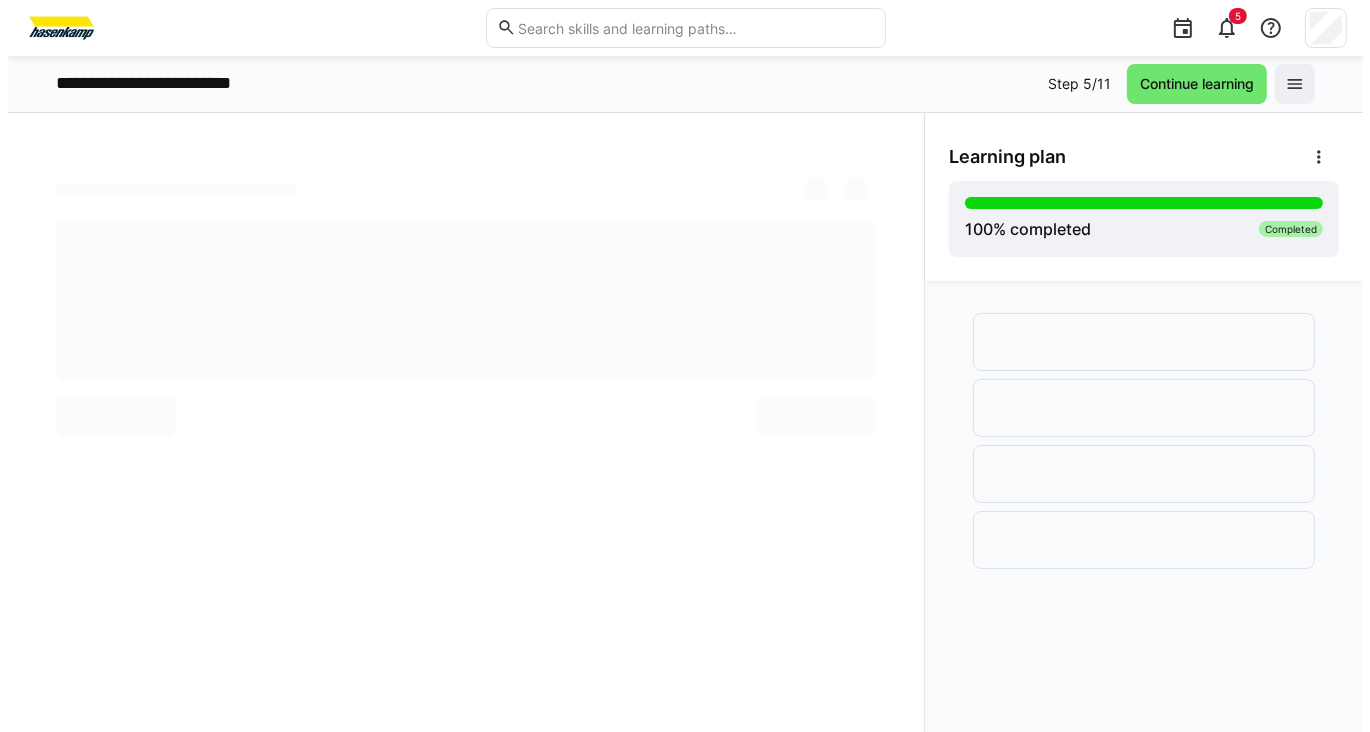 scroll, scrollTop: 0, scrollLeft: 0, axis: both 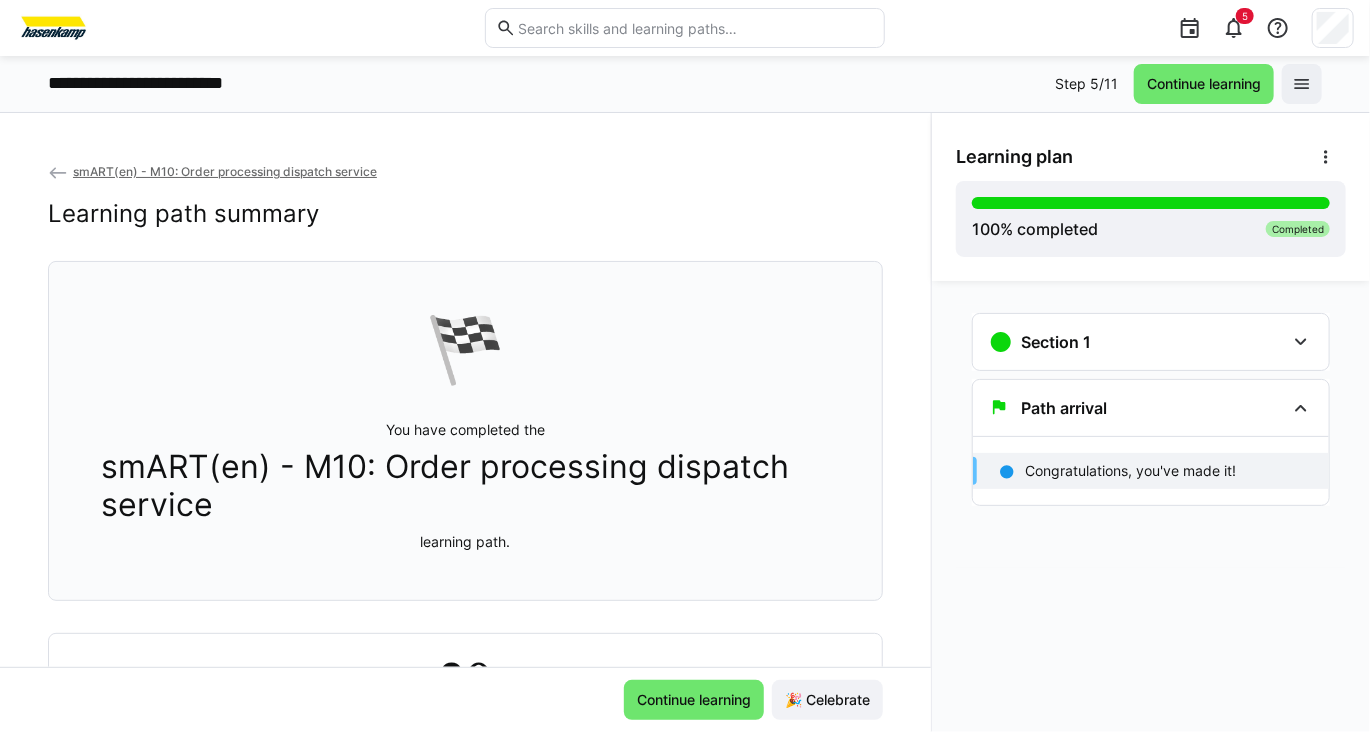 click on "Section 1
smART(en) - M10: Order Processing - Dispatch Service
20 min
Path arrival
Congratulations, you've made it!" 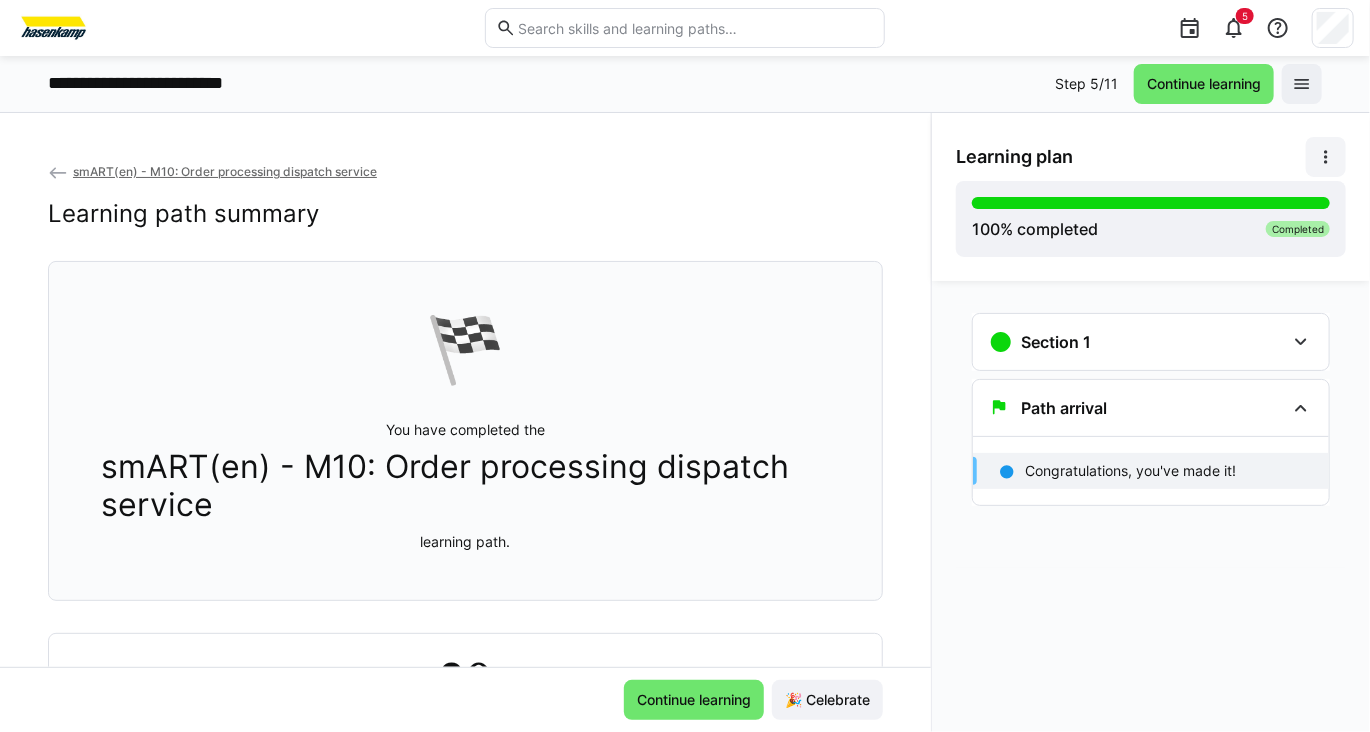 click 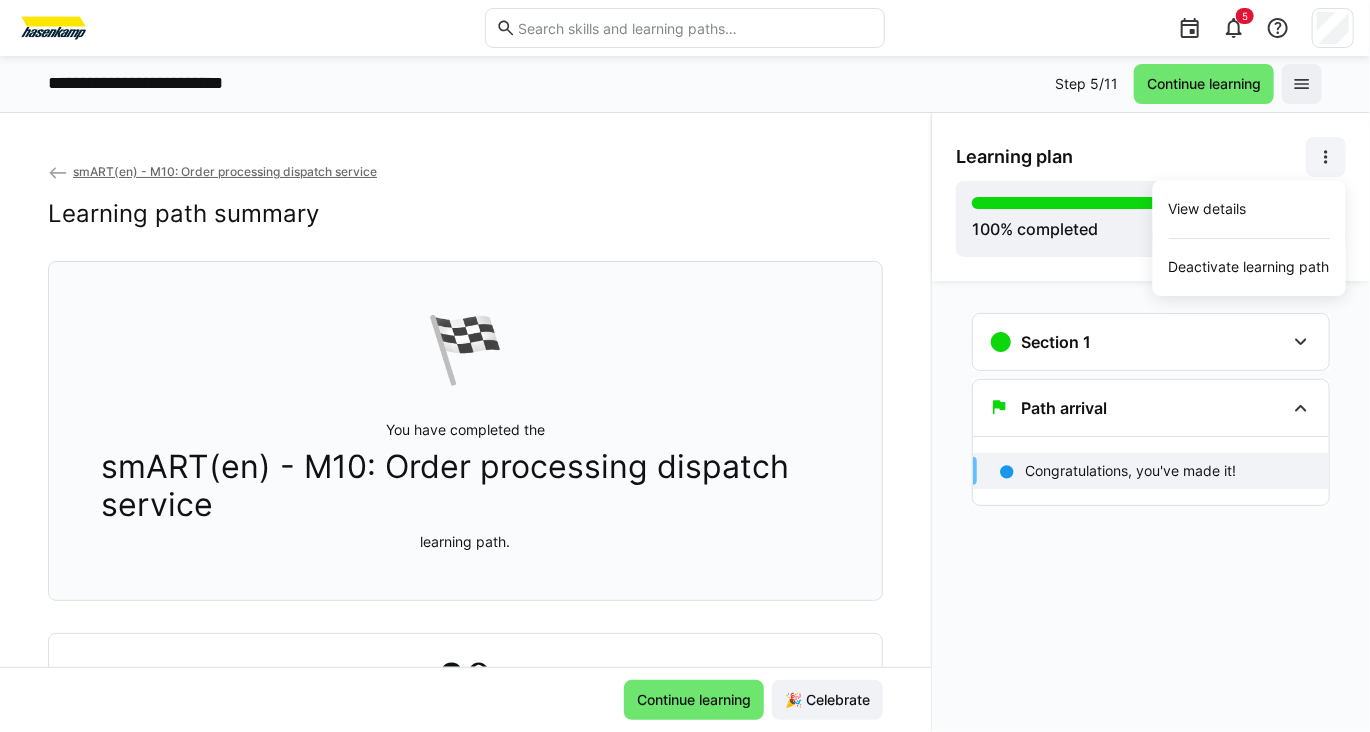 scroll, scrollTop: 132, scrollLeft: 0, axis: vertical 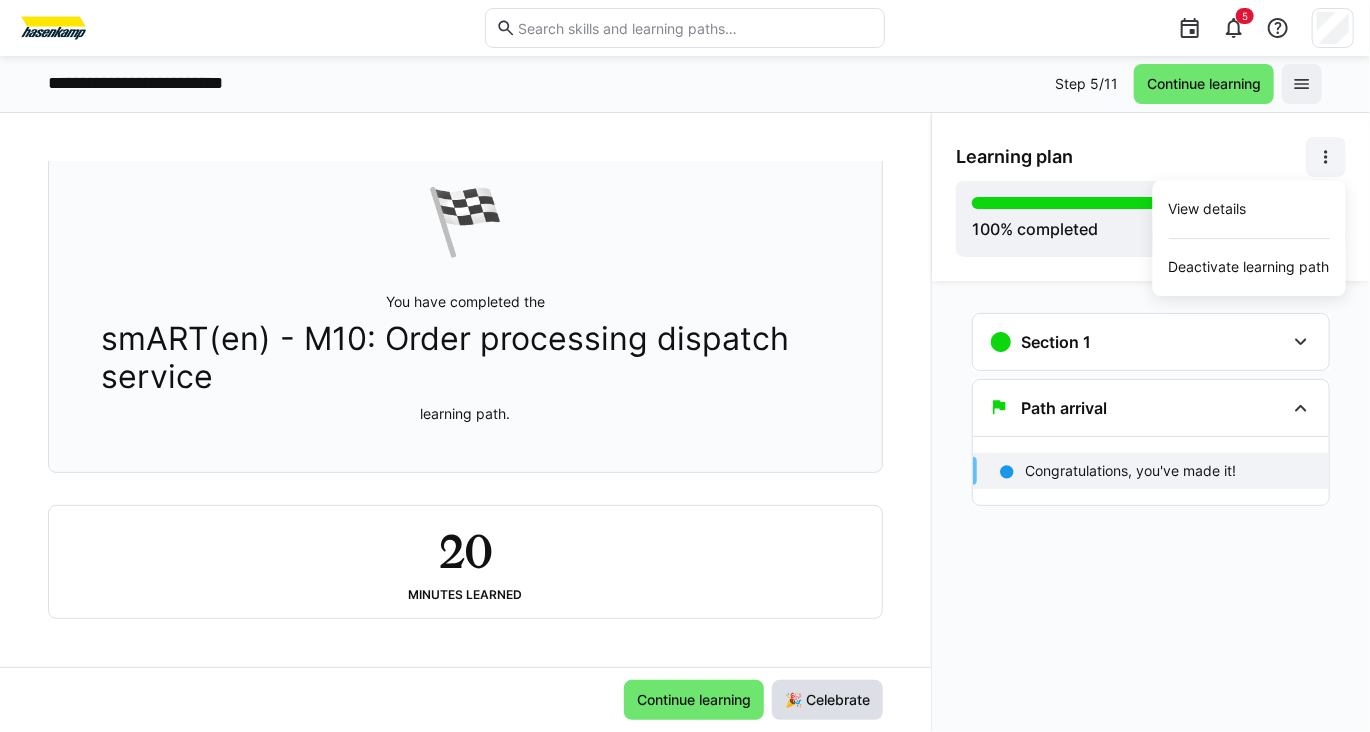 click on "🎉 Celebrate" 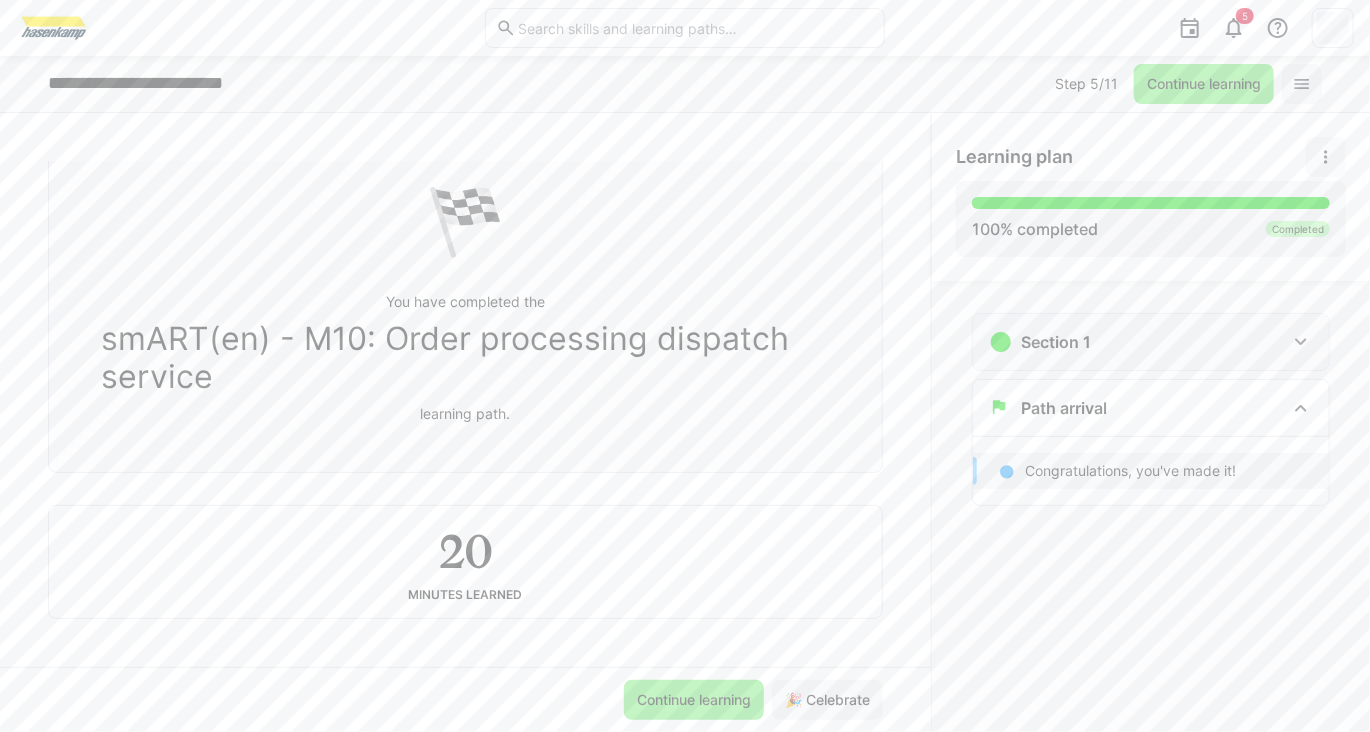 click on "Section 1" 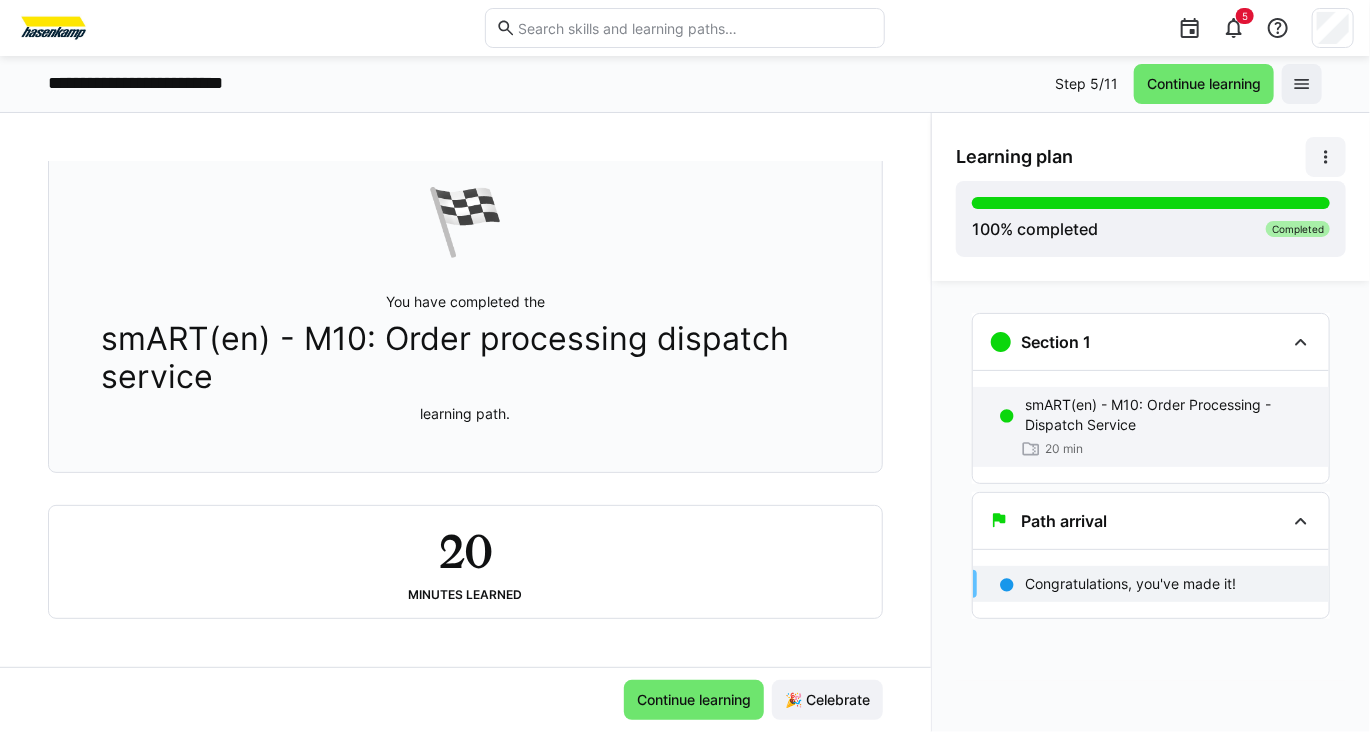 click on "smART(en) - M10: Order Processing - Dispatch Service" 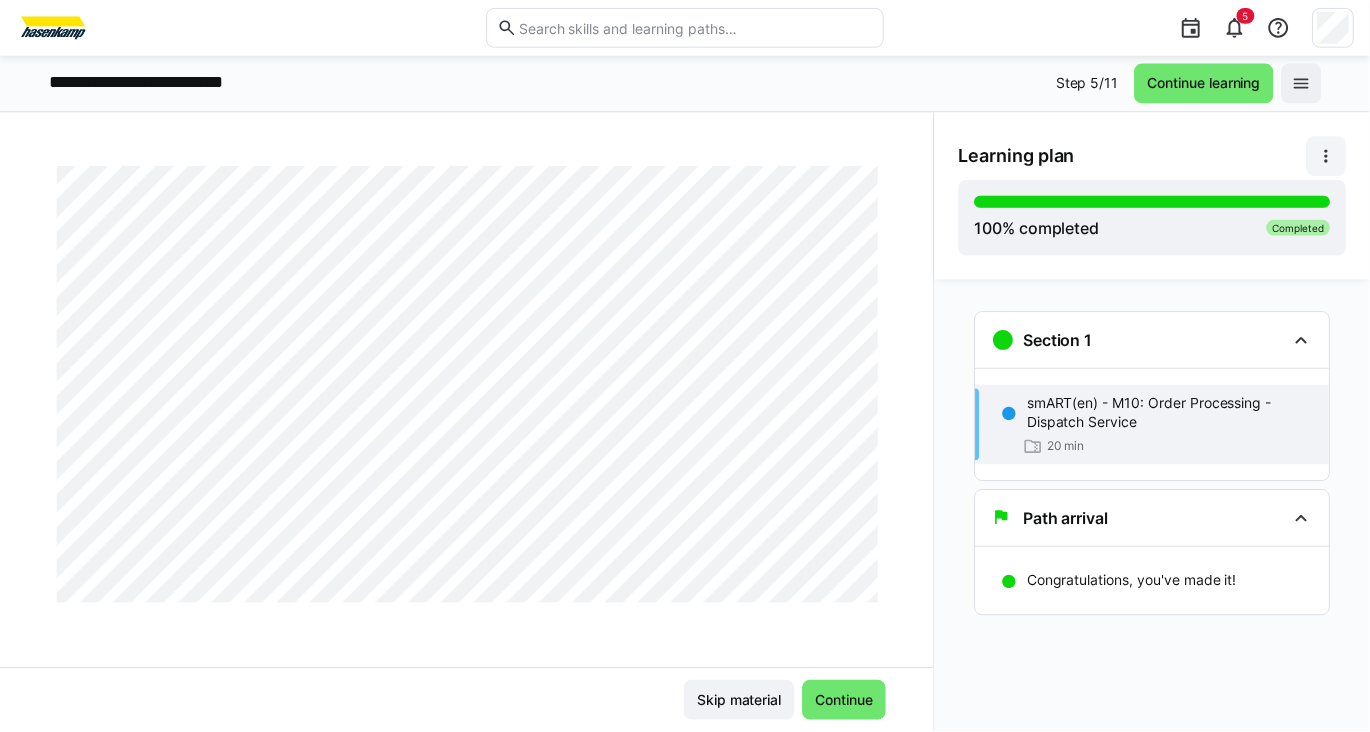 scroll, scrollTop: 124, scrollLeft: 0, axis: vertical 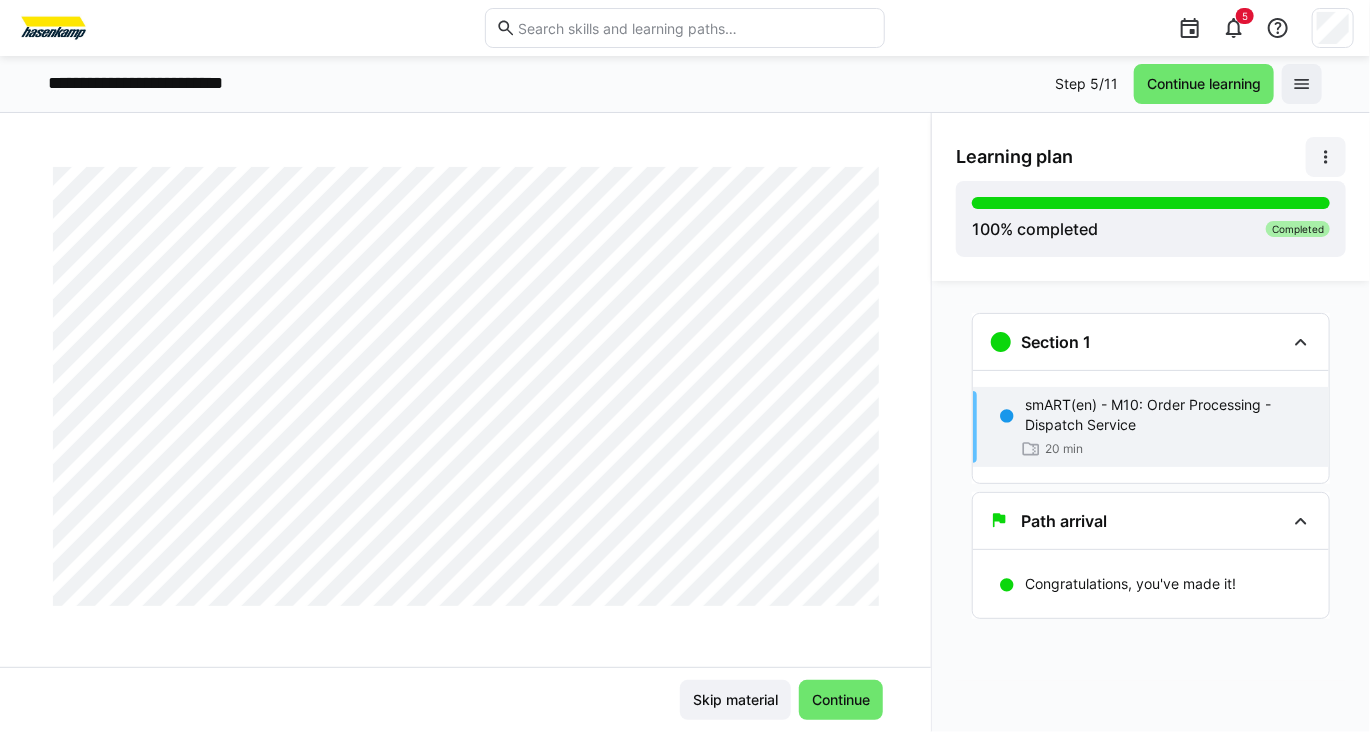 click on "smART(en) - M10: Order processing dispatch service smART(en) - M10: Order Processing - Dispatch Service 20 LP" 